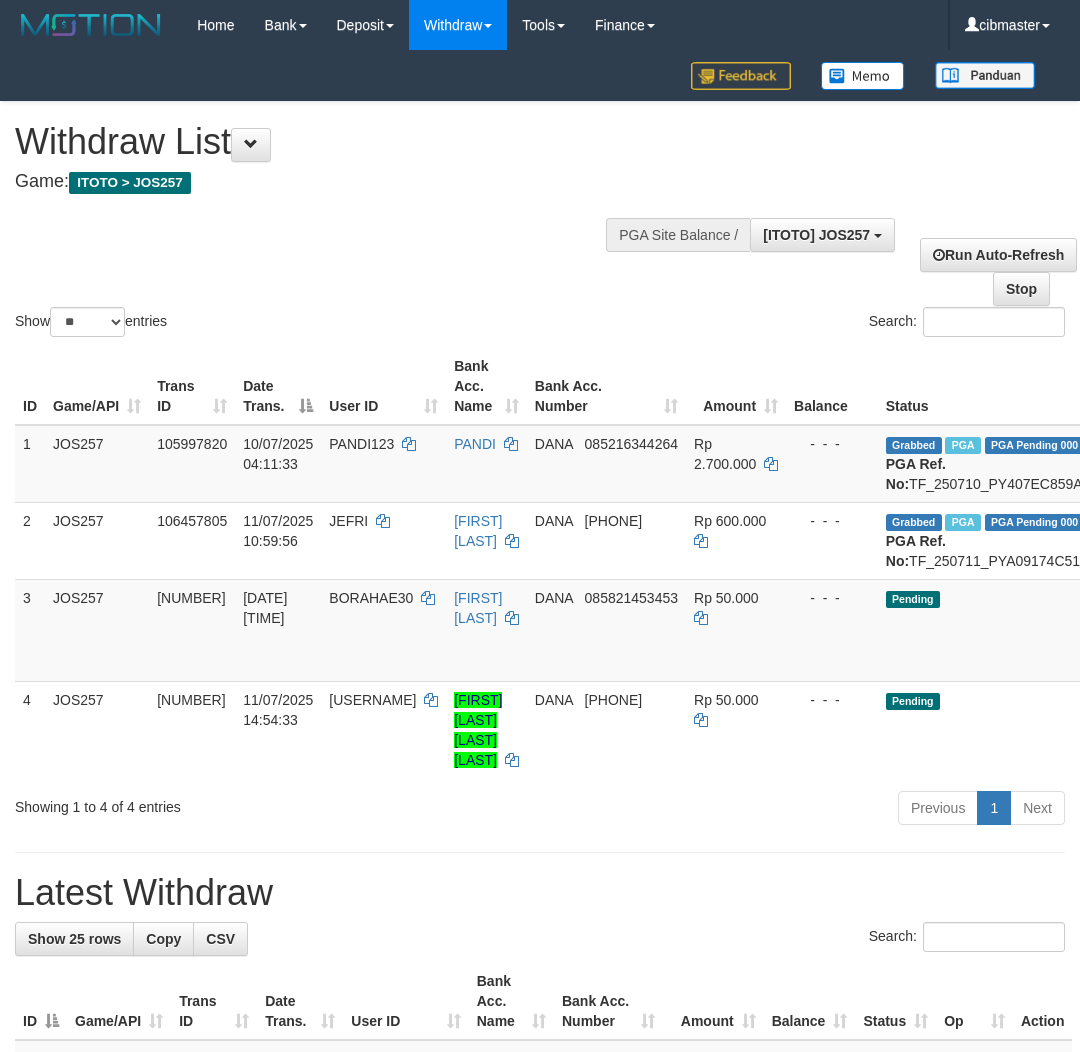 select on "**" 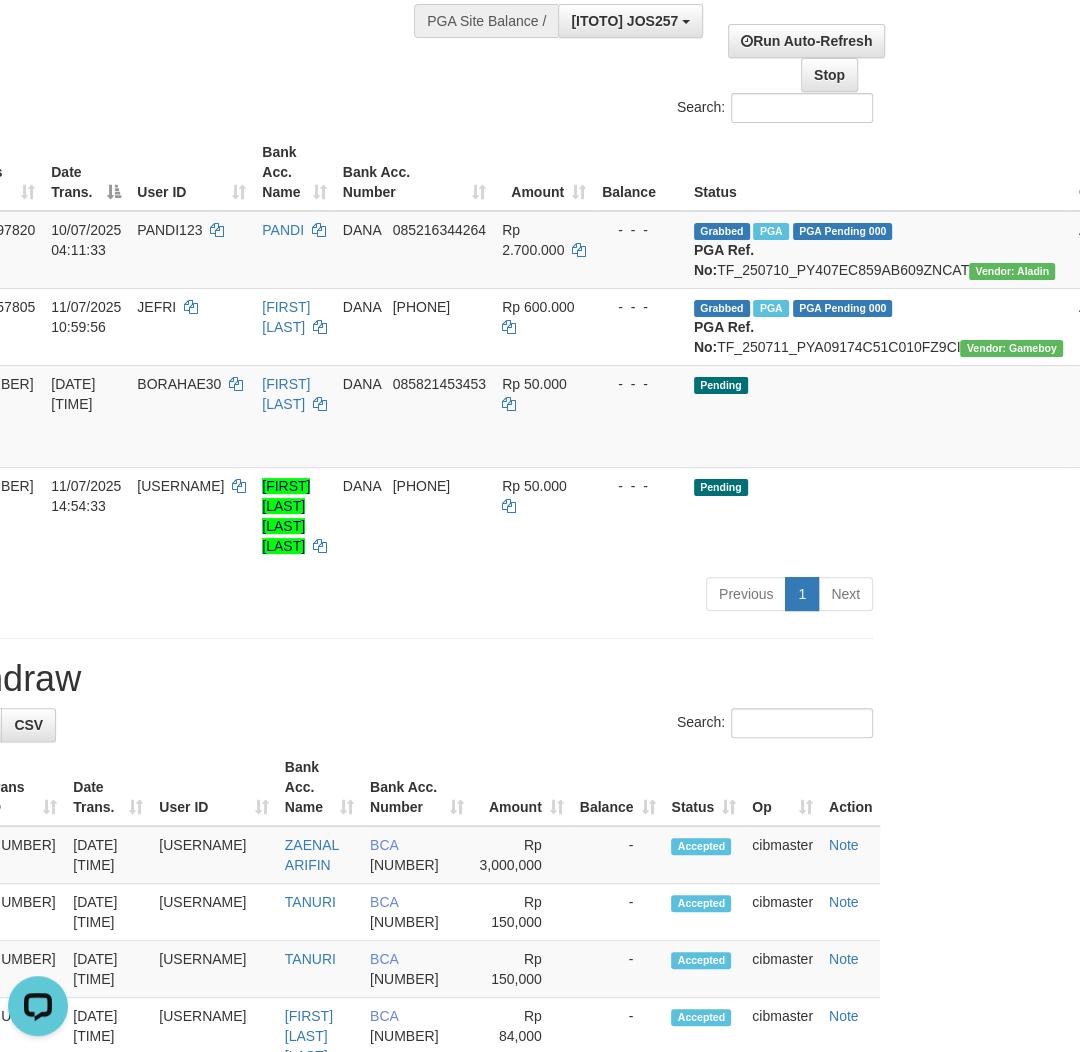 scroll, scrollTop: 0, scrollLeft: 0, axis: both 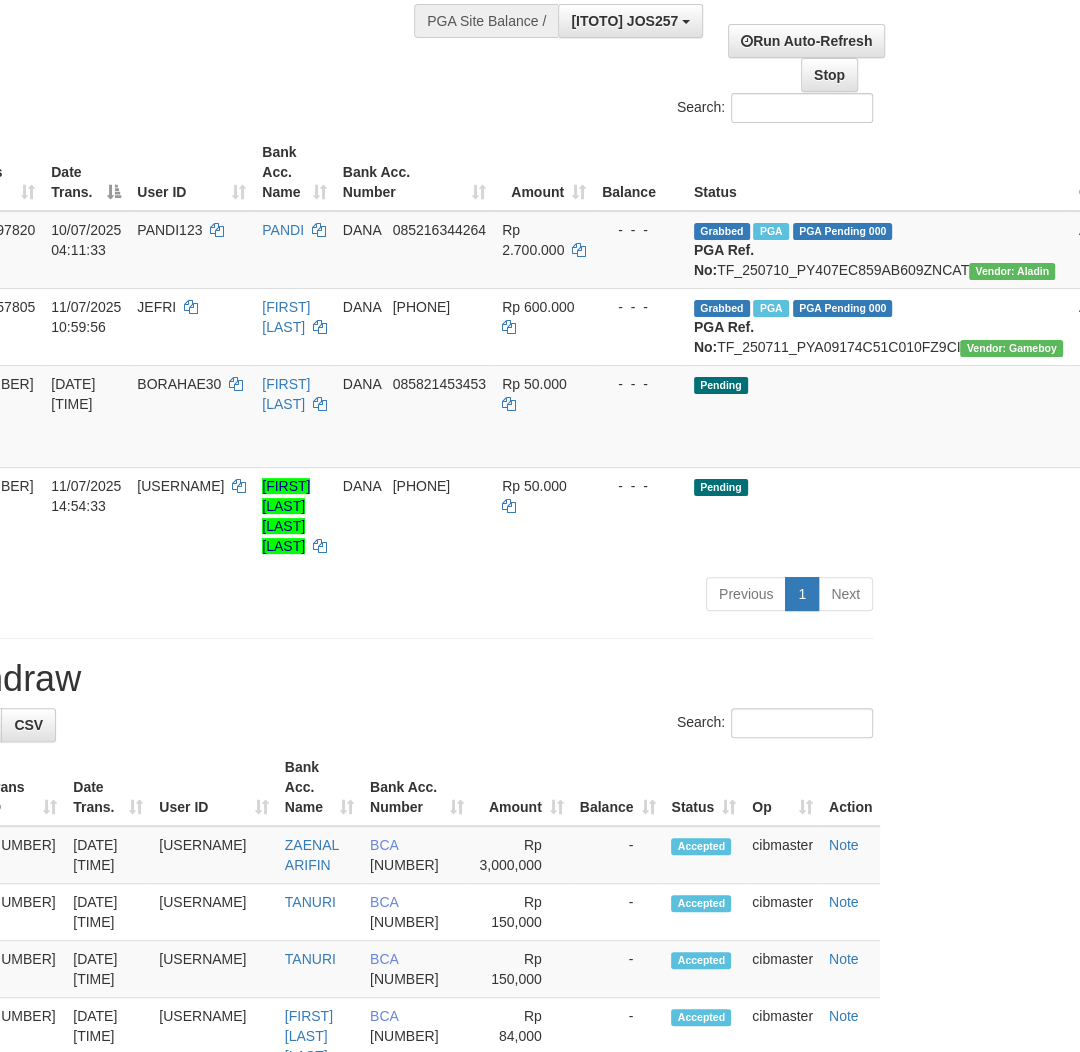 click on "**********" at bounding box center (348, 853) 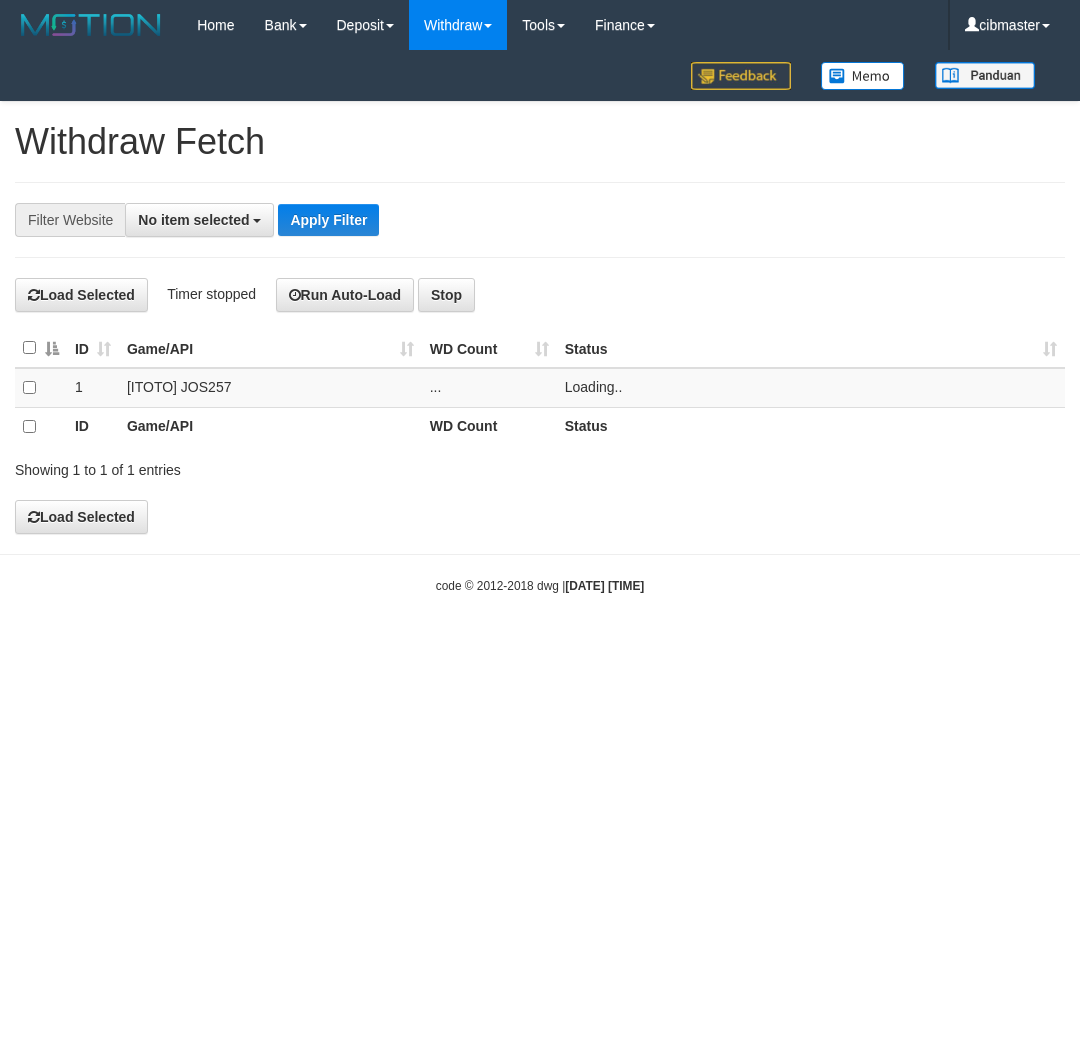 select 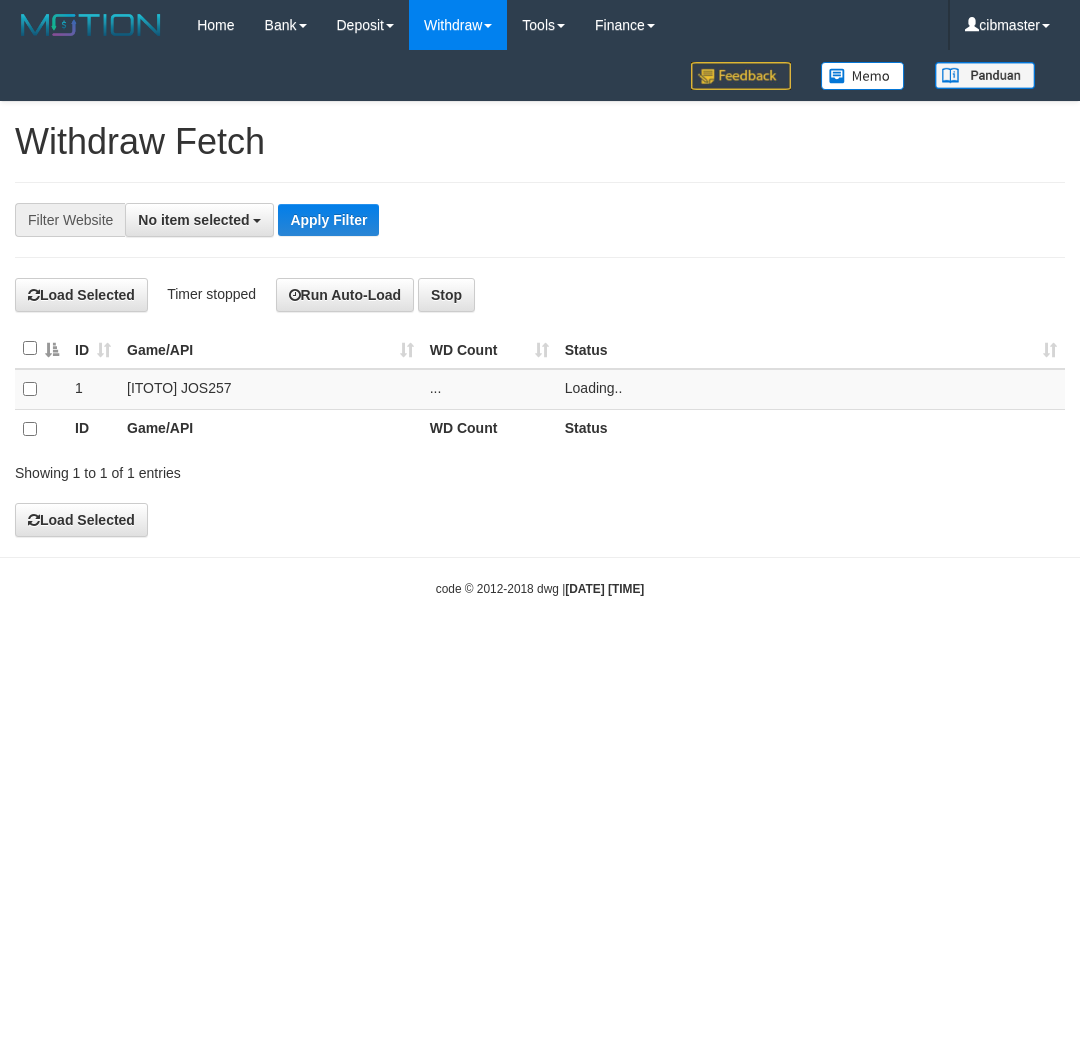 scroll, scrollTop: 0, scrollLeft: 0, axis: both 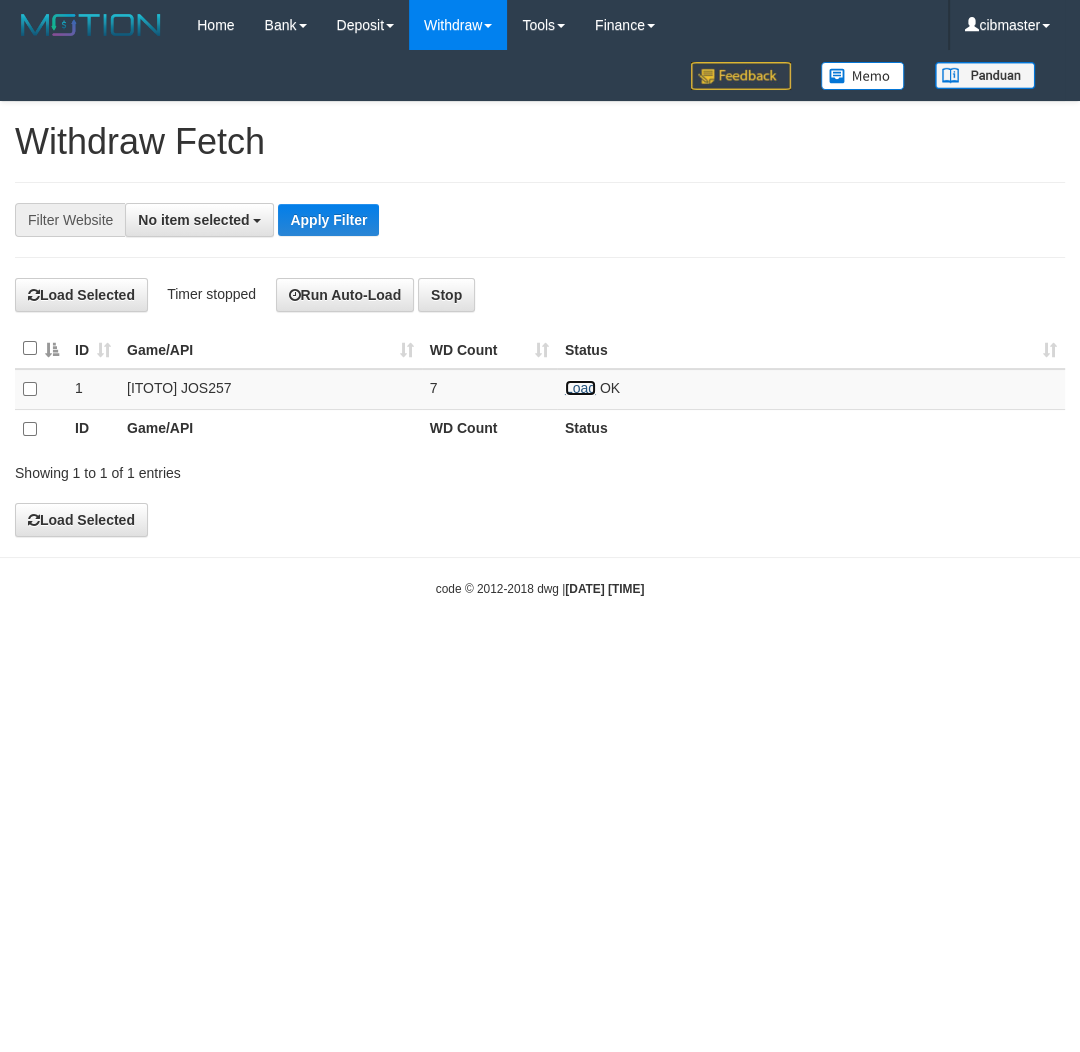 click on "Load" at bounding box center (580, 388) 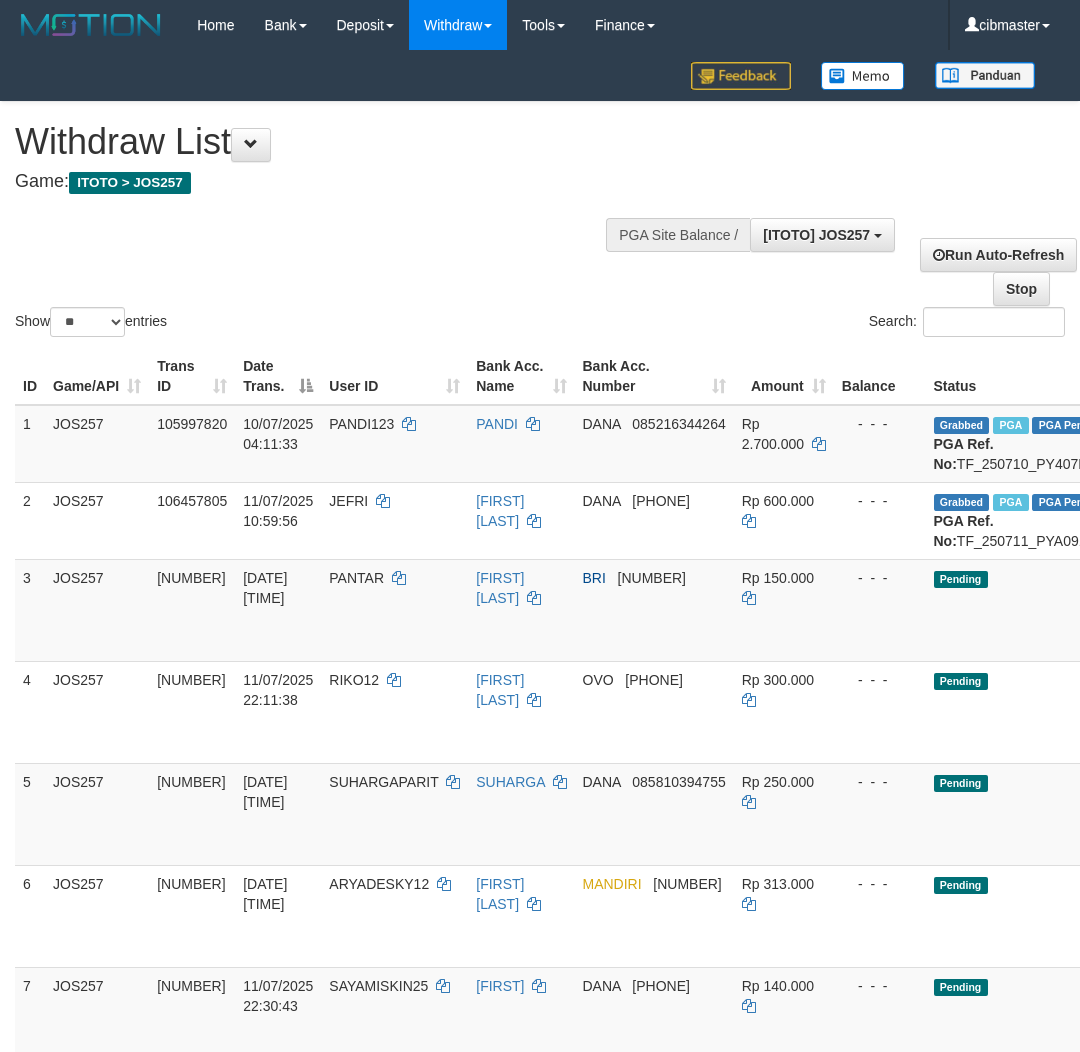 select on "**" 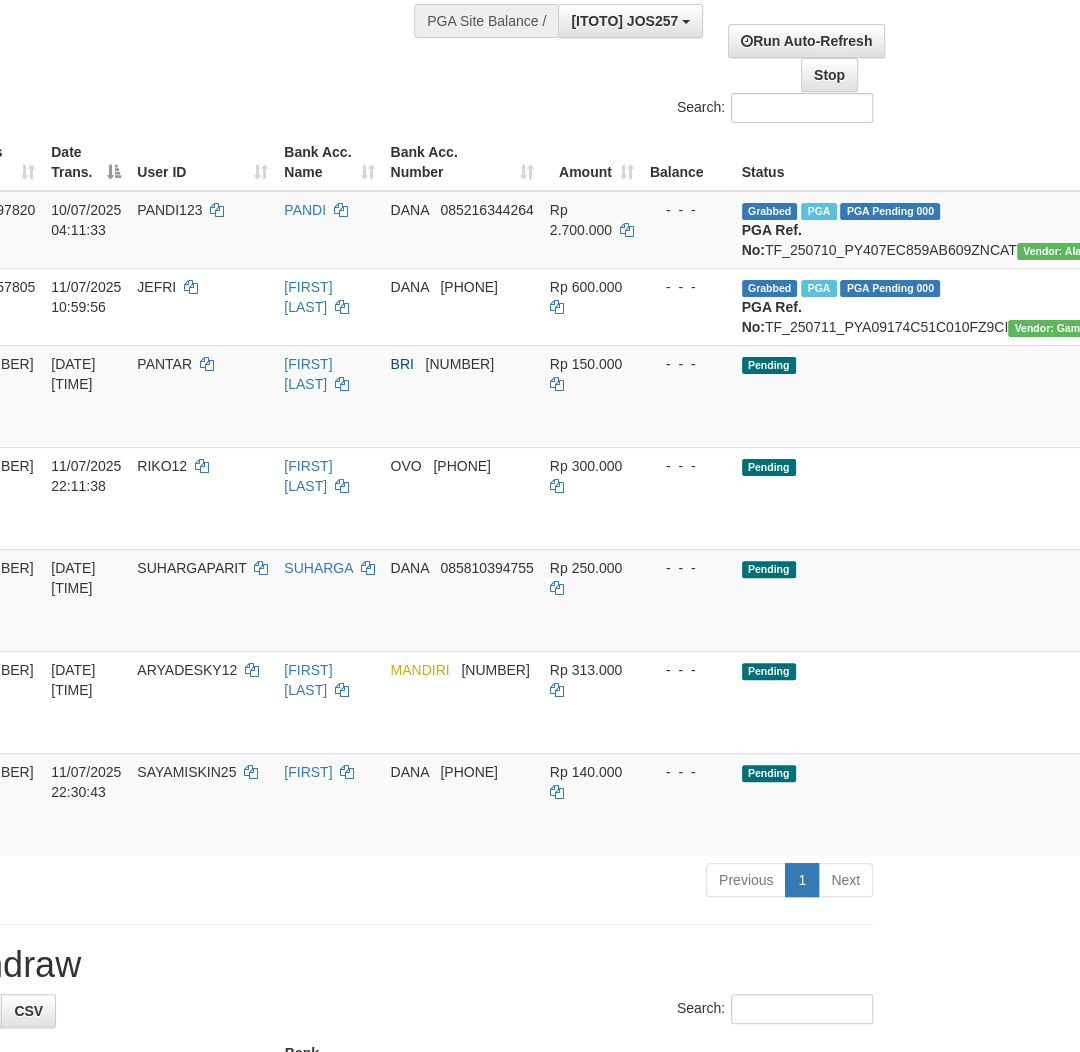 scroll, scrollTop: 17, scrollLeft: 0, axis: vertical 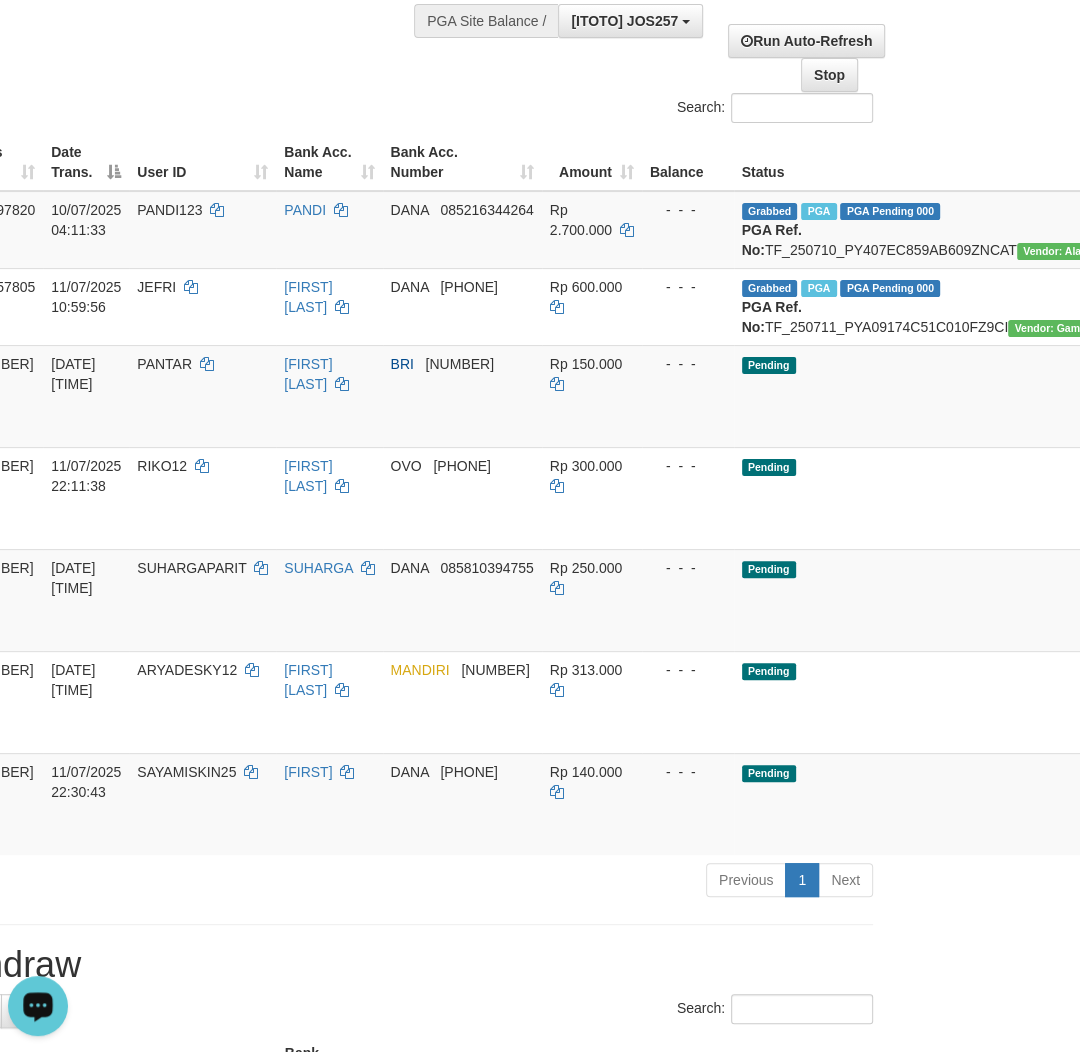 click at bounding box center (38, 1005) 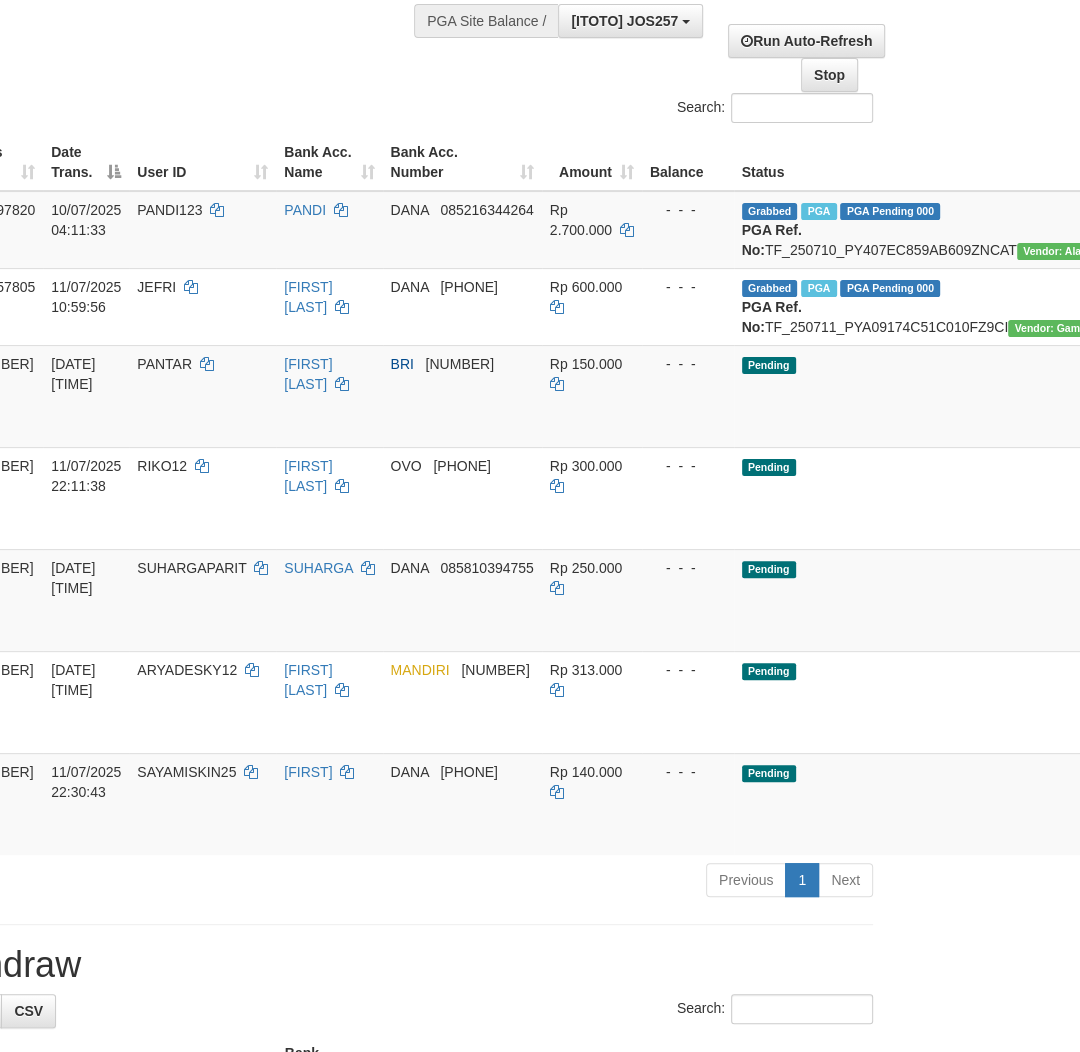 scroll, scrollTop: 0, scrollLeft: 192, axis: horizontal 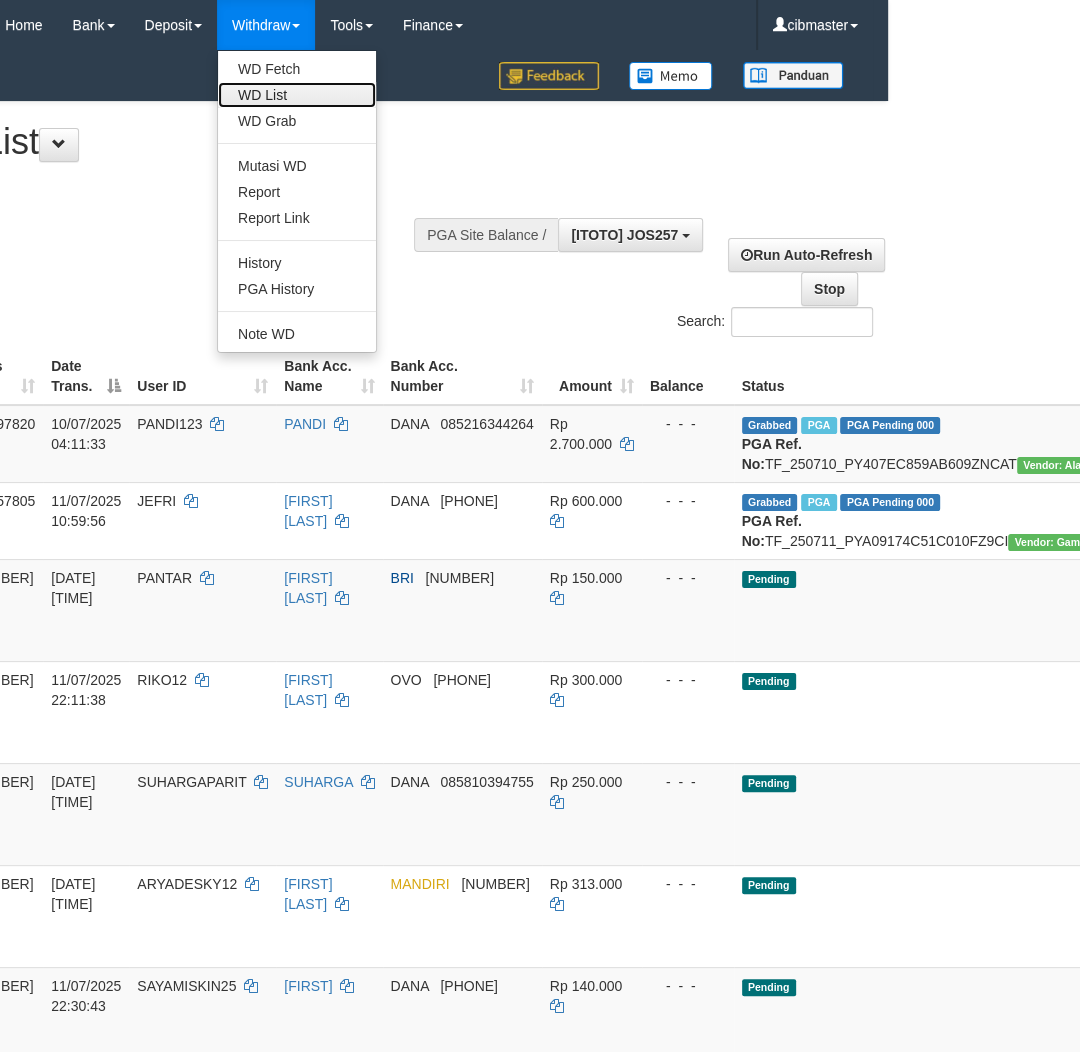 click on "WD List" at bounding box center [297, 95] 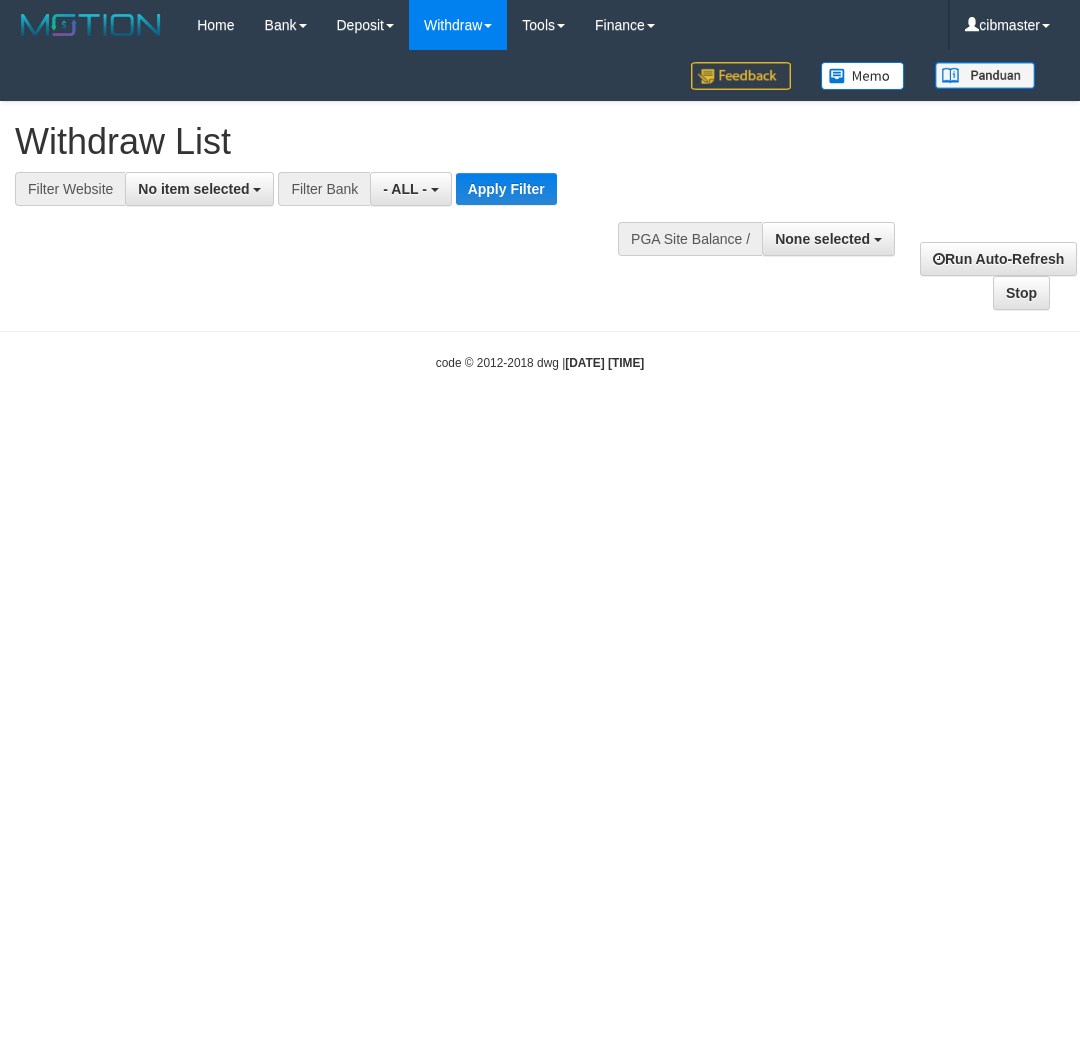 select 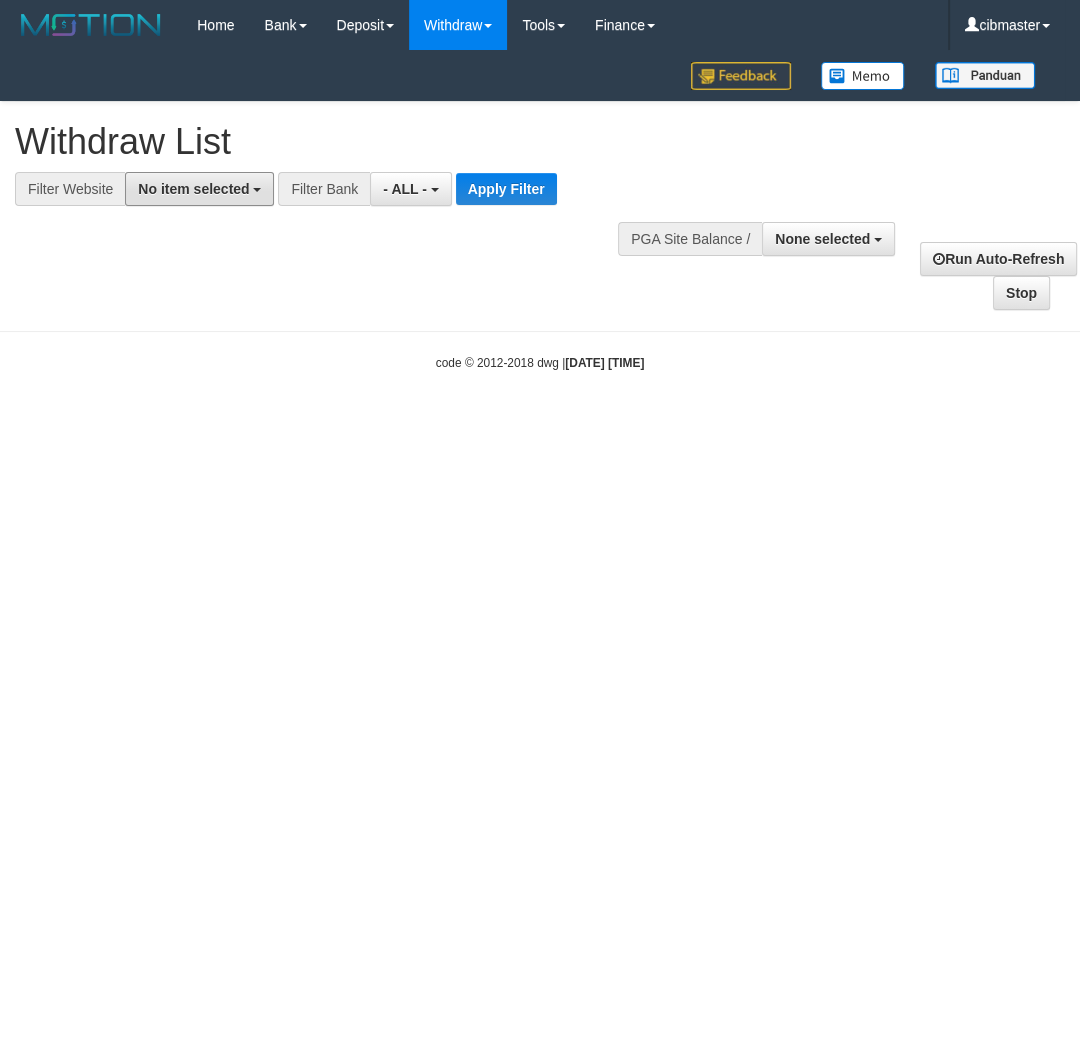 click on "No item selected" at bounding box center (193, 189) 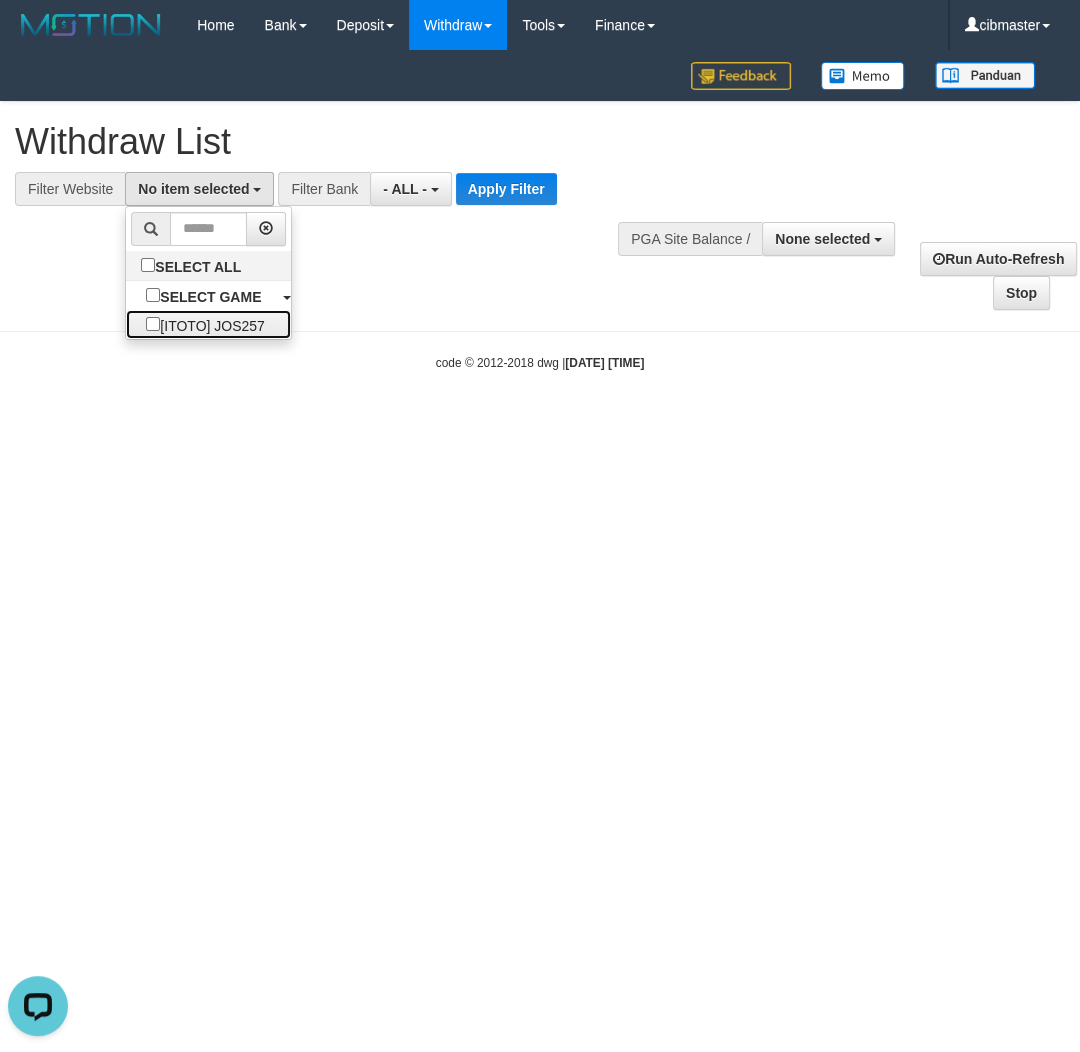 click on "[ITOTO] JOS257" at bounding box center (205, 324) 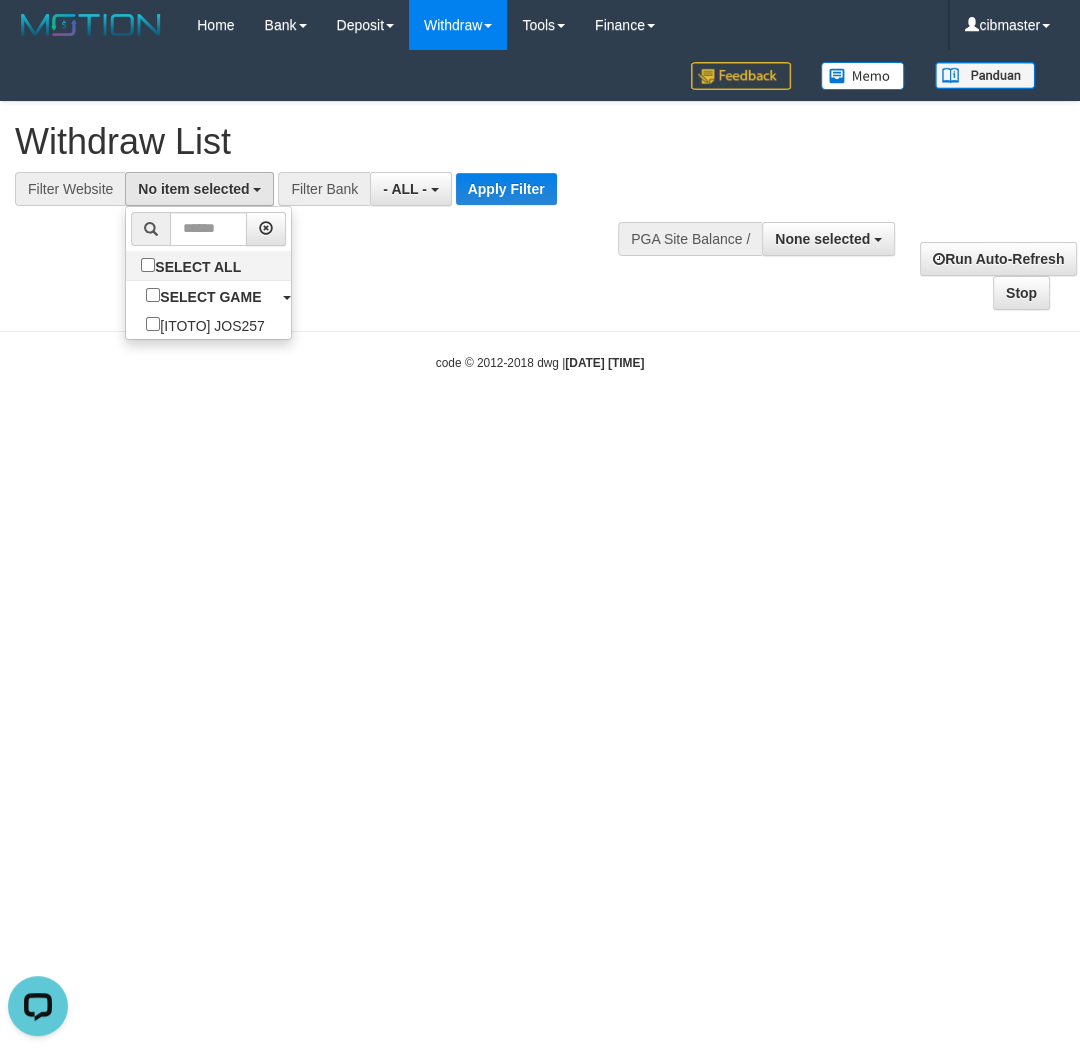 select on "****" 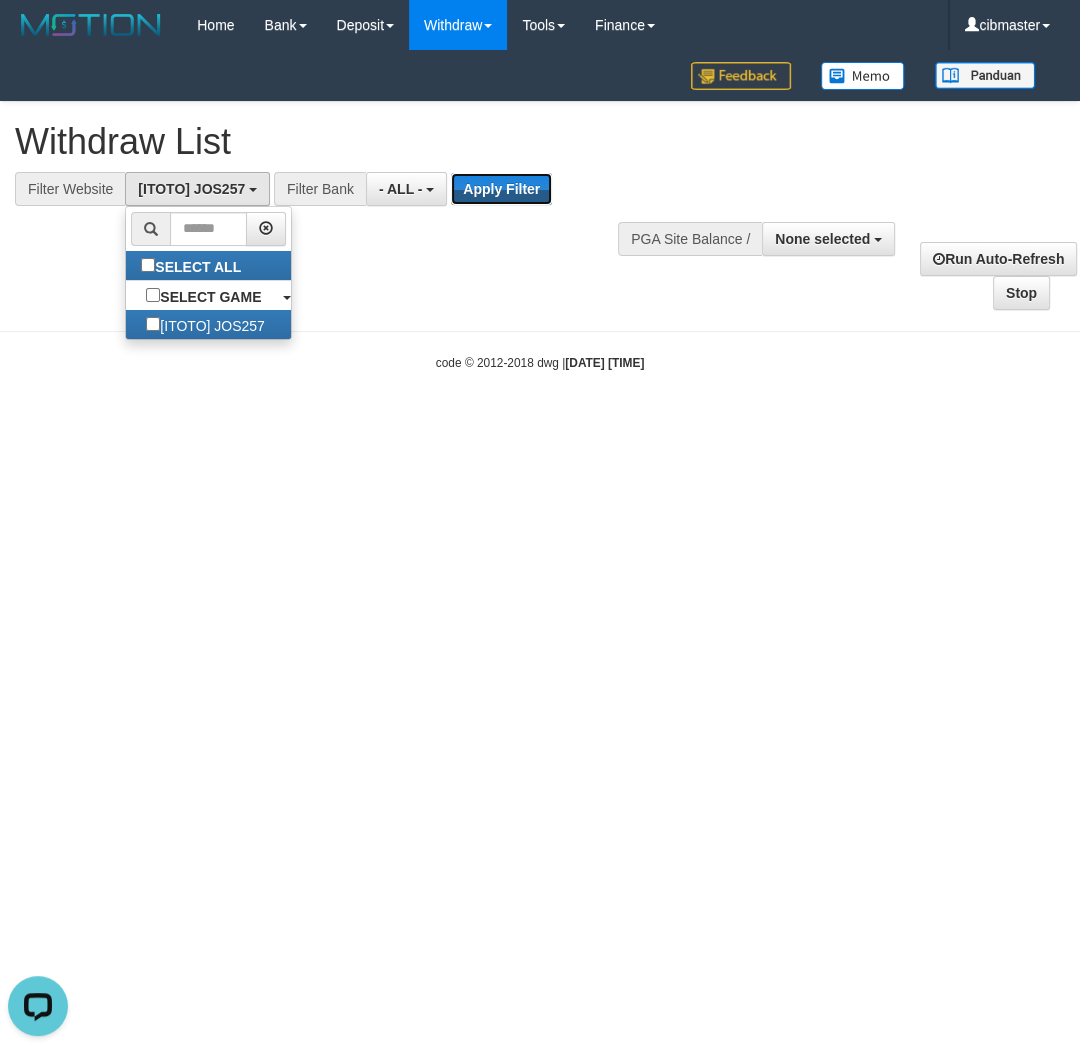 click on "Apply Filter" at bounding box center (501, 189) 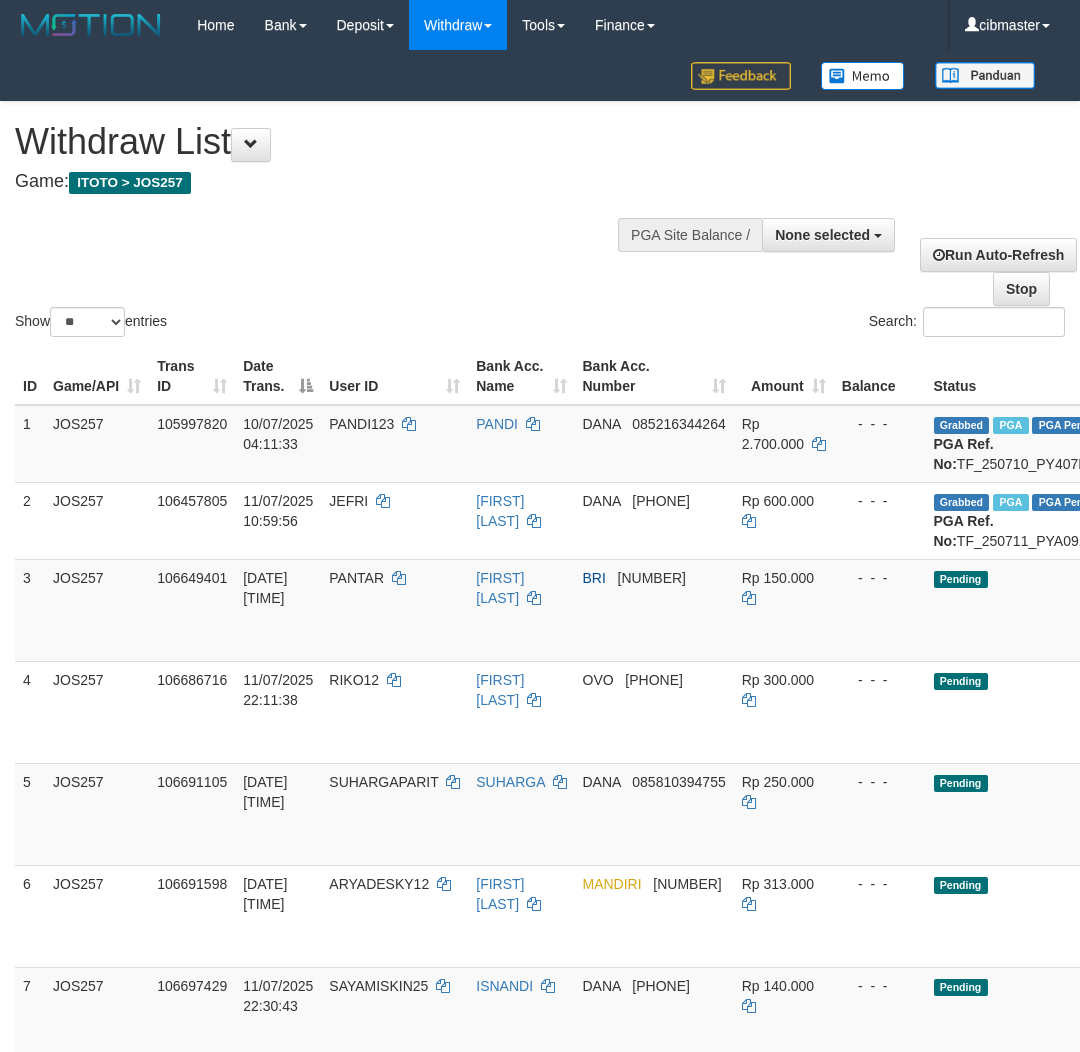 select 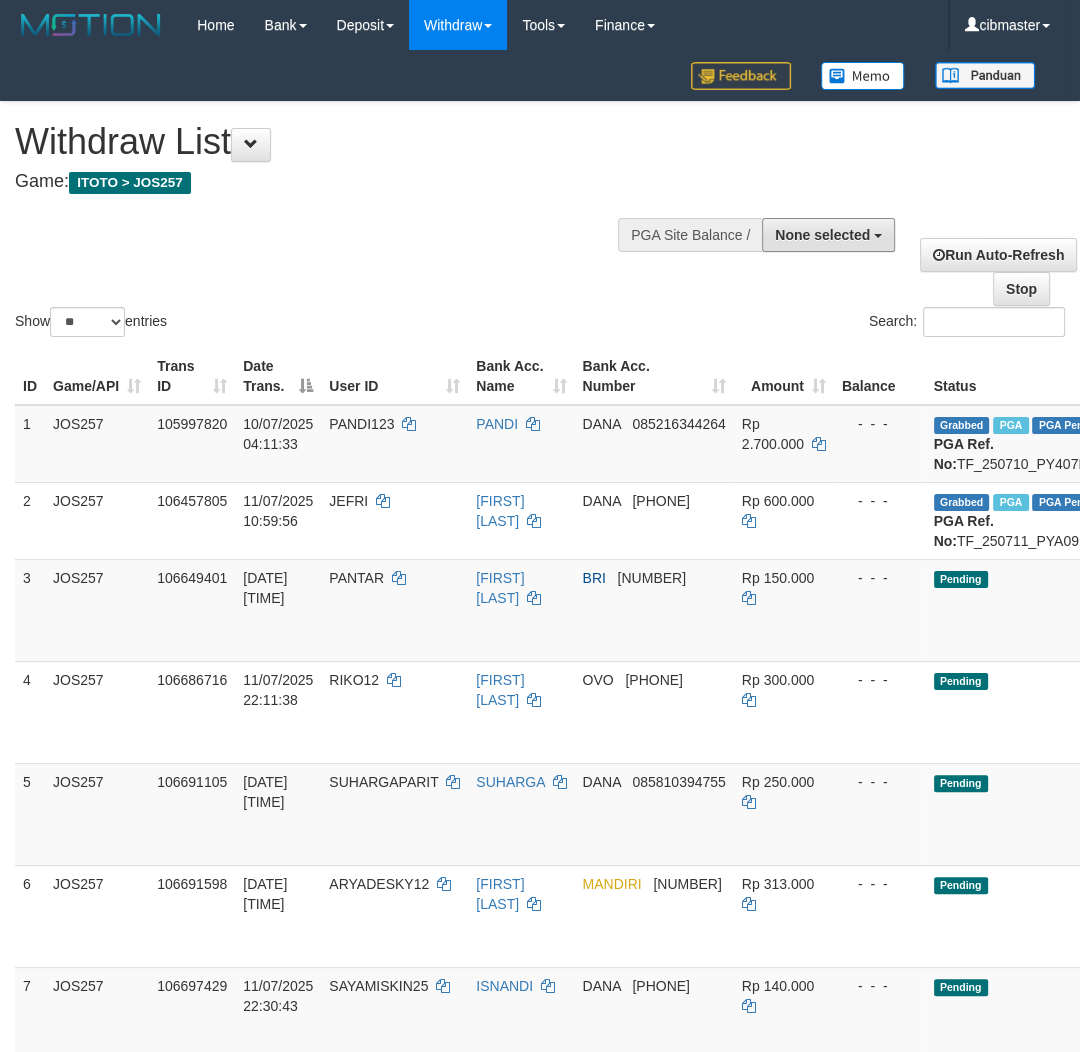 click on "None selected" at bounding box center (822, 235) 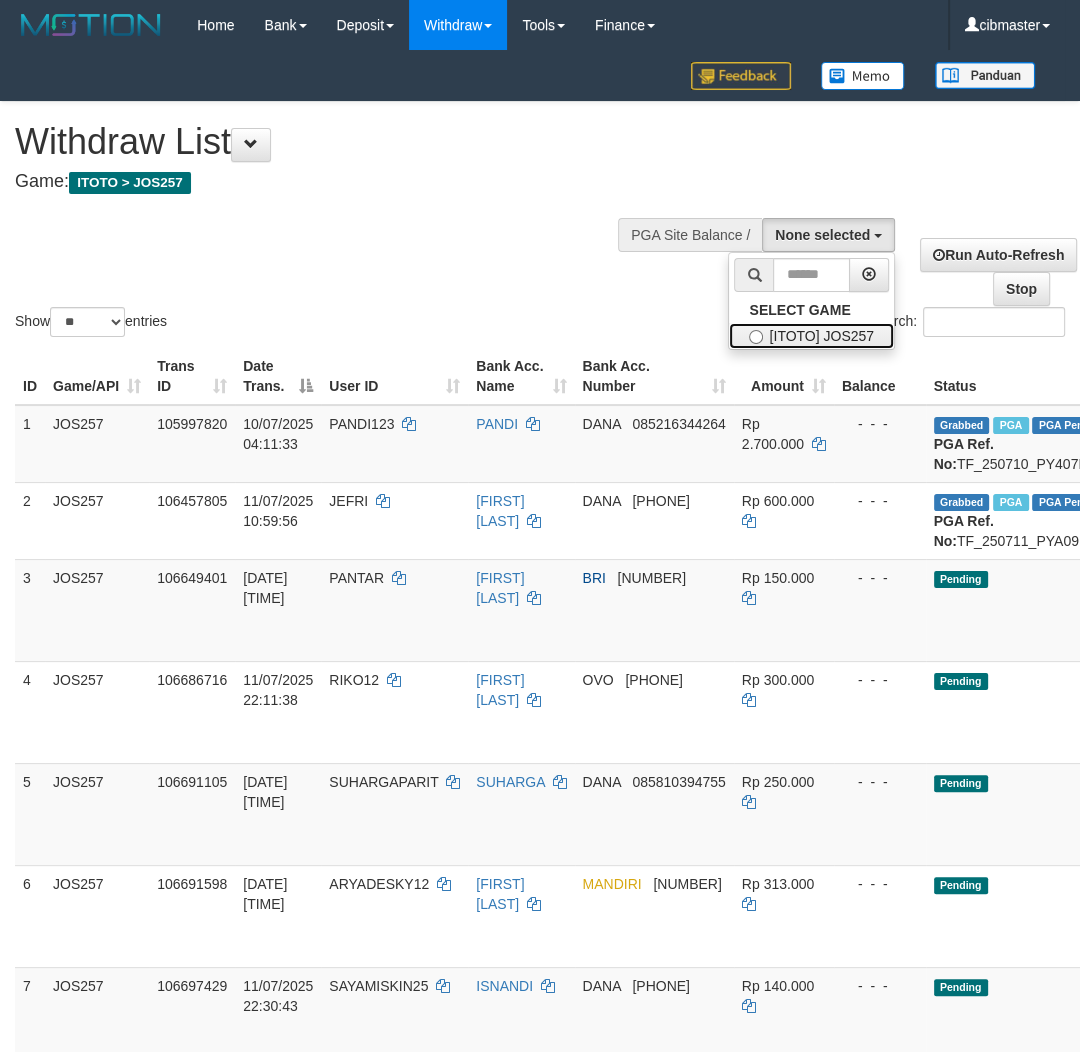 click on "[ITOTO] JOS257" at bounding box center (811, 336) 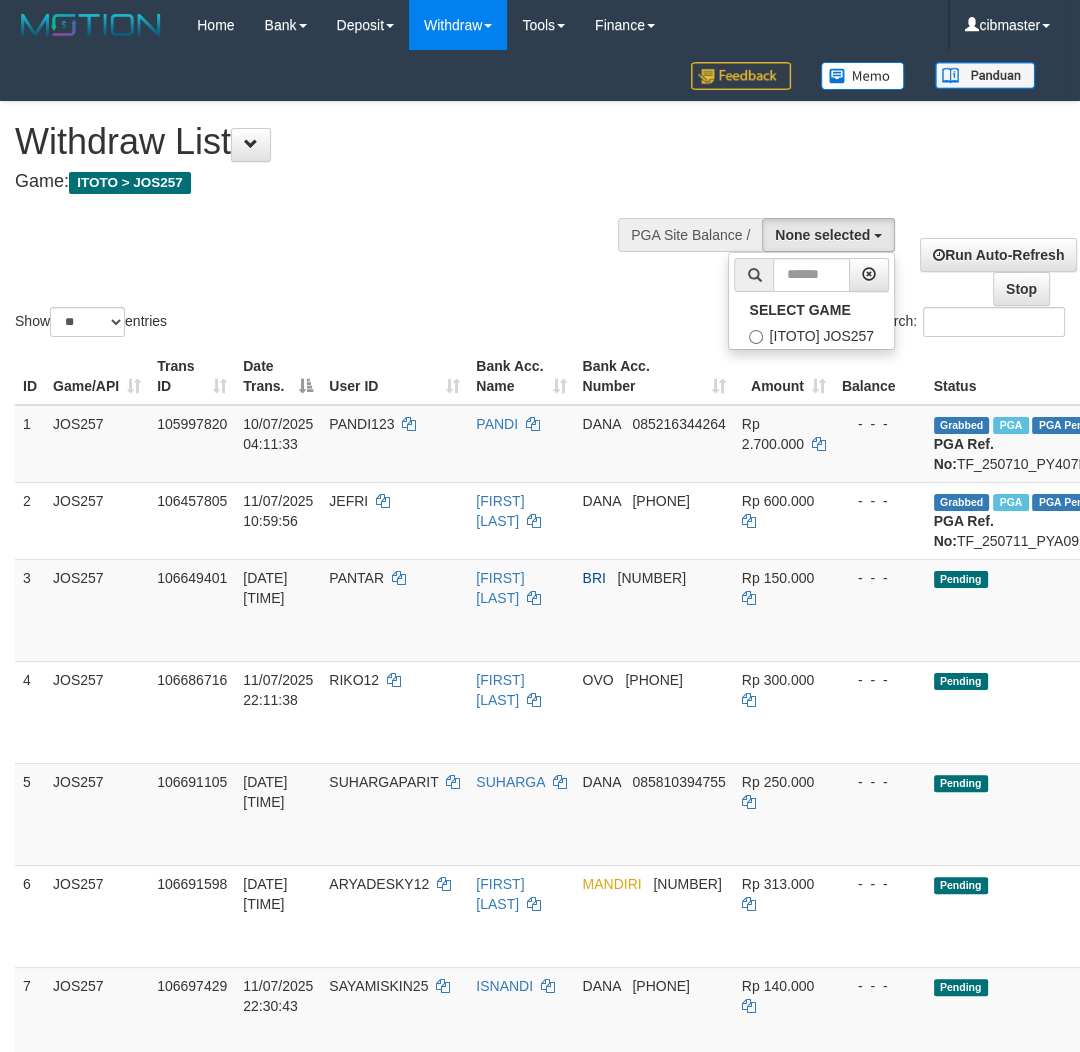 select on "****" 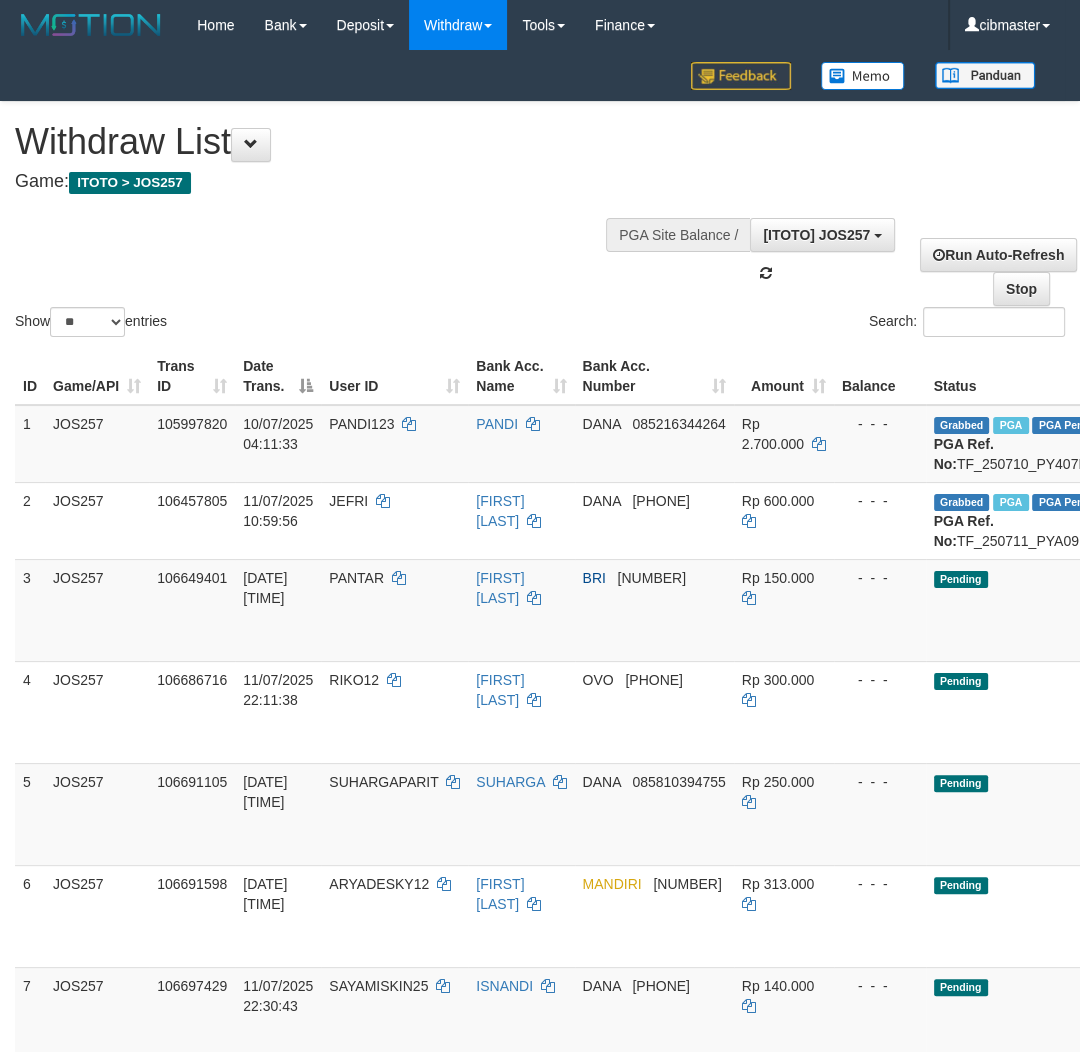 scroll, scrollTop: 17, scrollLeft: 0, axis: vertical 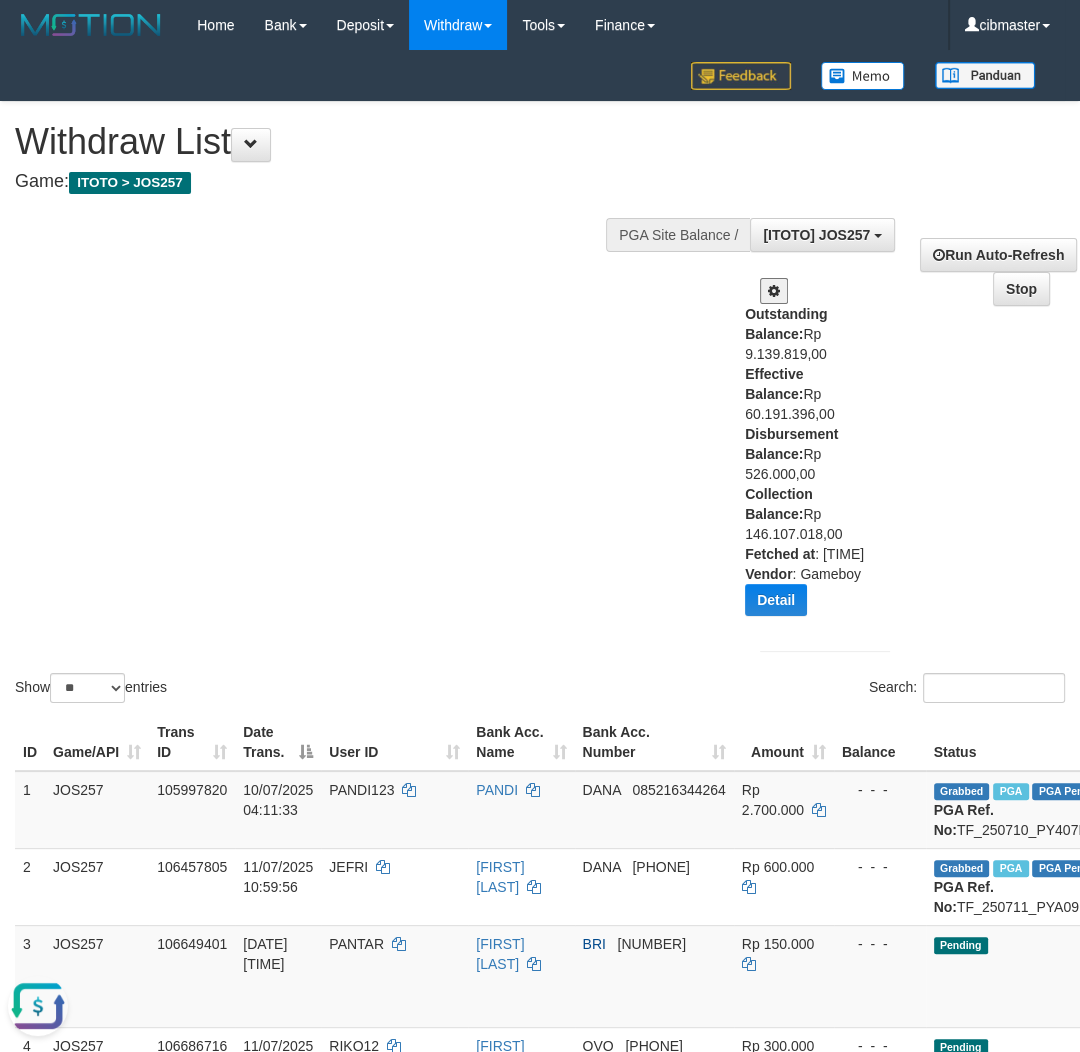click at bounding box center (774, 291) 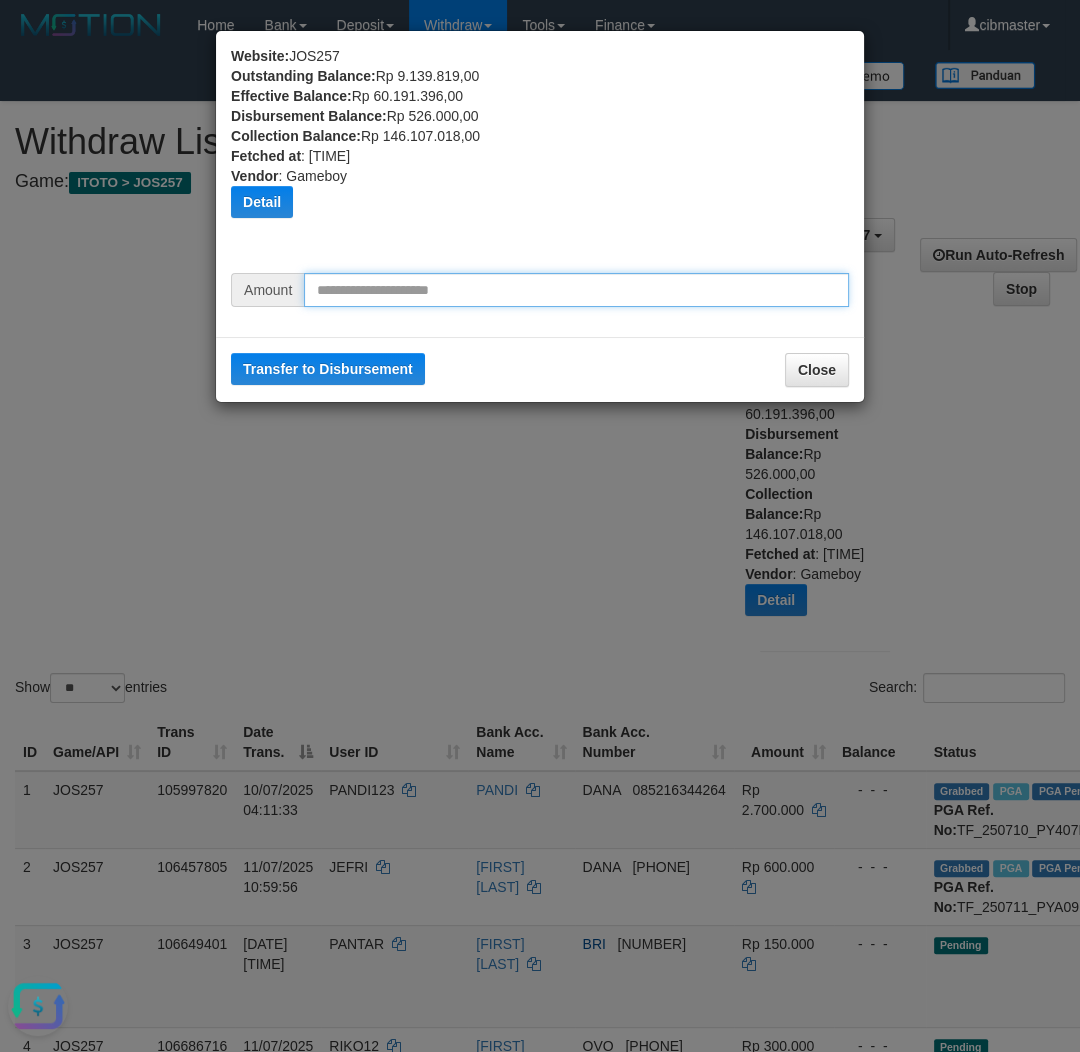 click at bounding box center (576, 290) 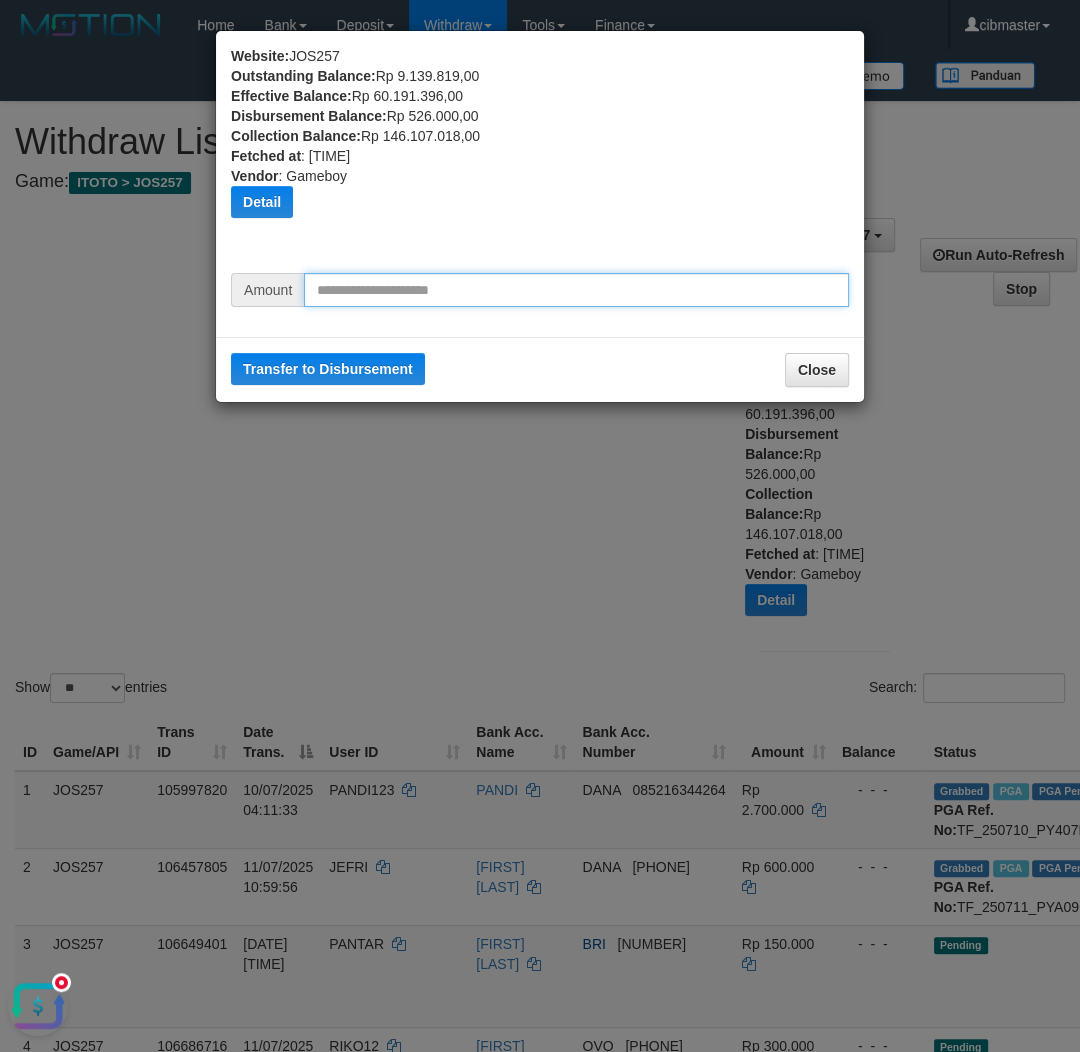 click at bounding box center (576, 290) 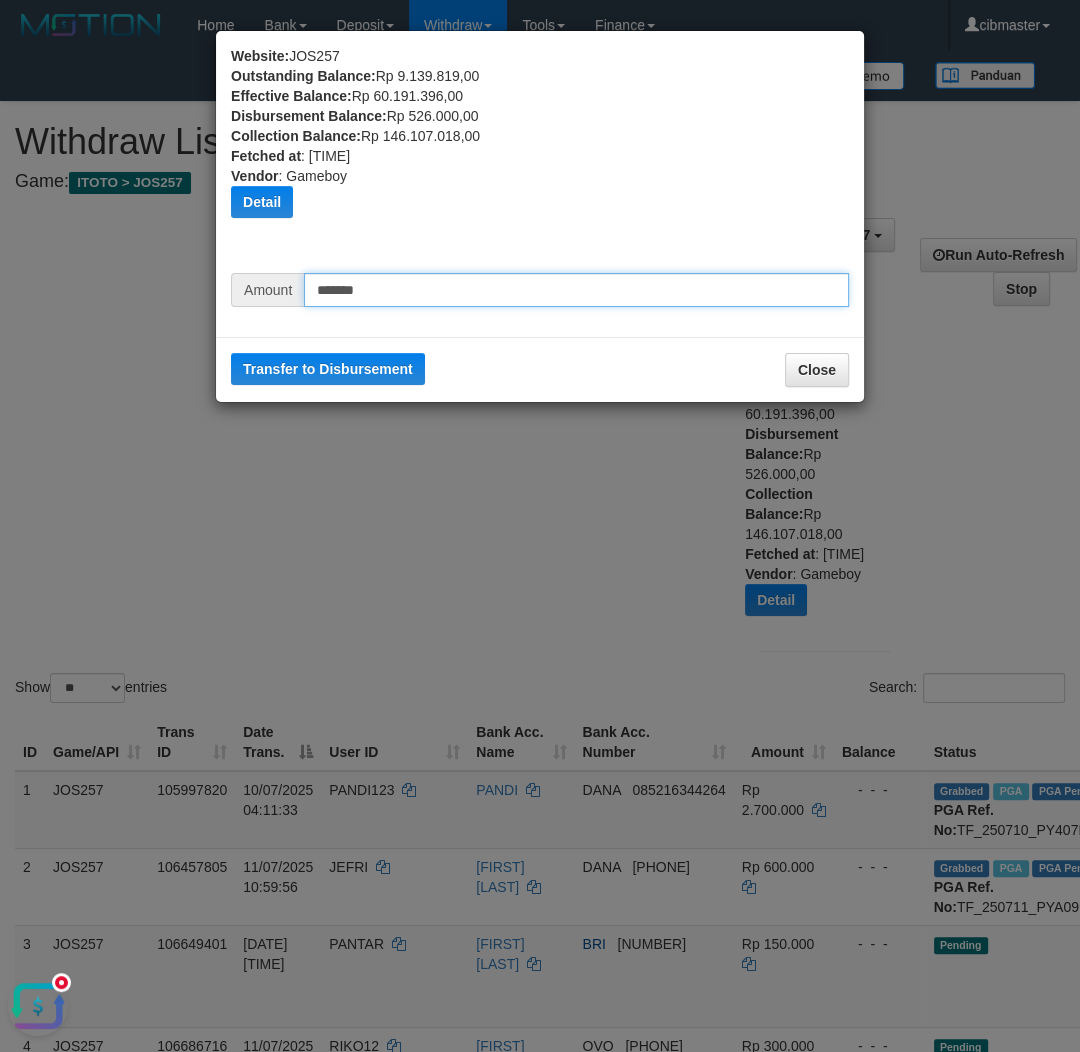type on "*******" 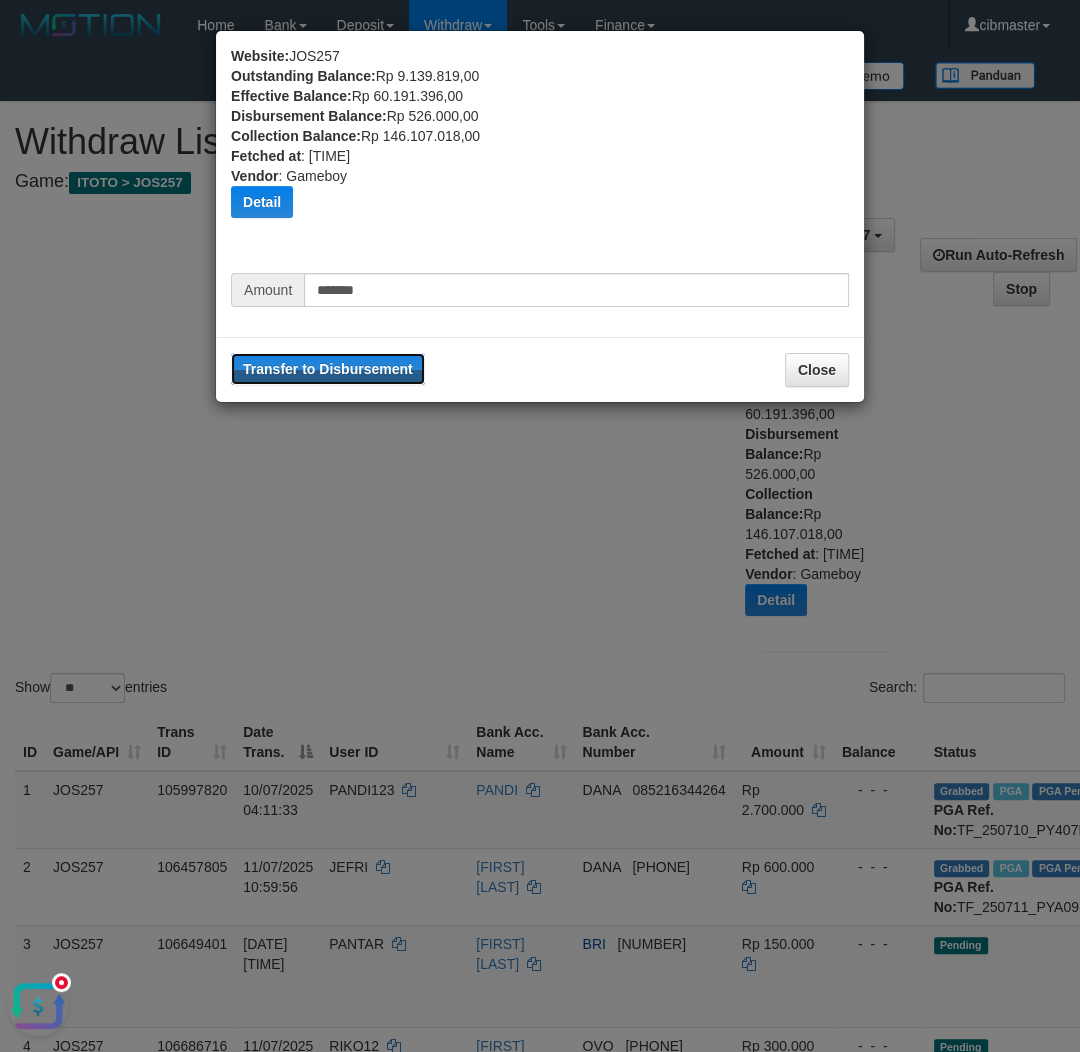 click on "Transfer to Disbursement" at bounding box center [328, 369] 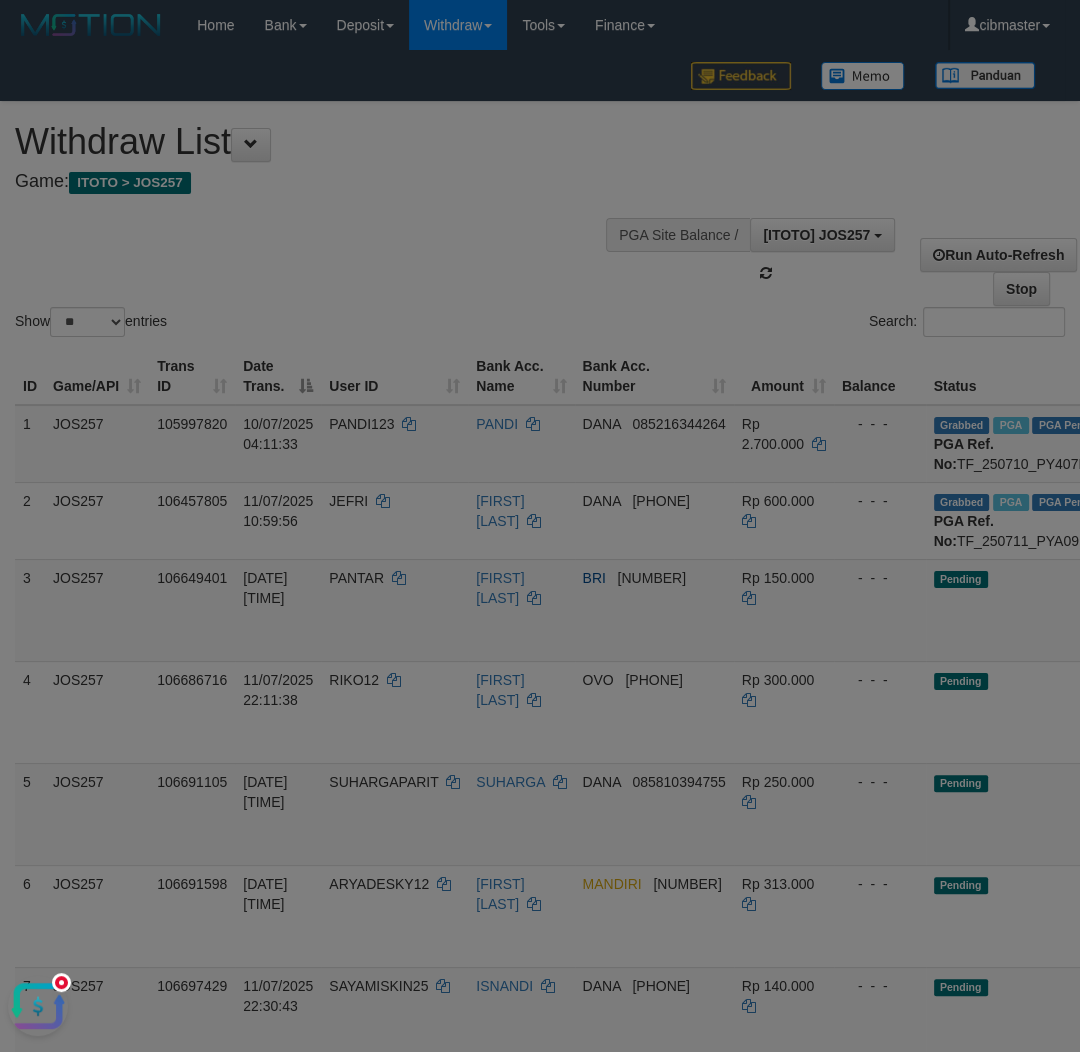 type 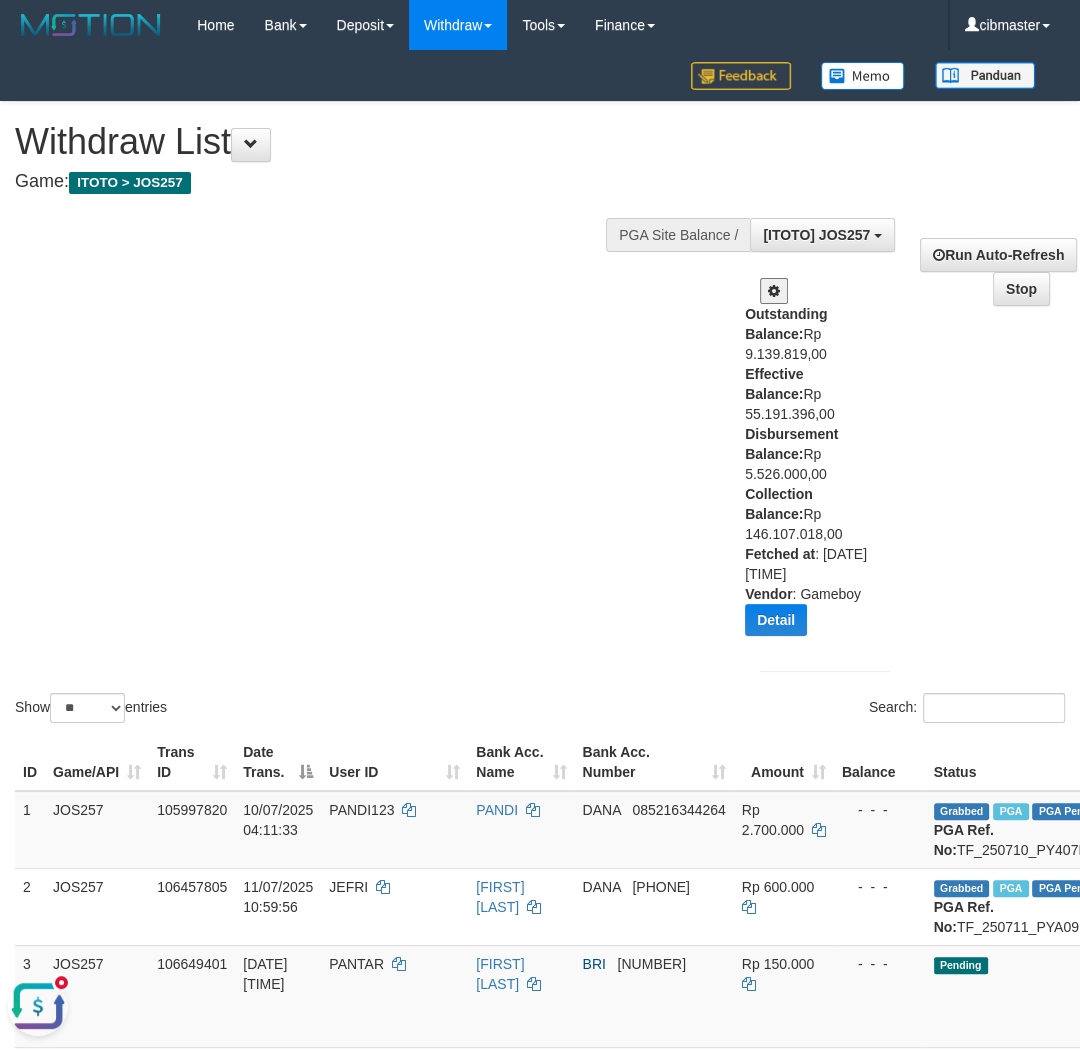 click at bounding box center [38, 1006] 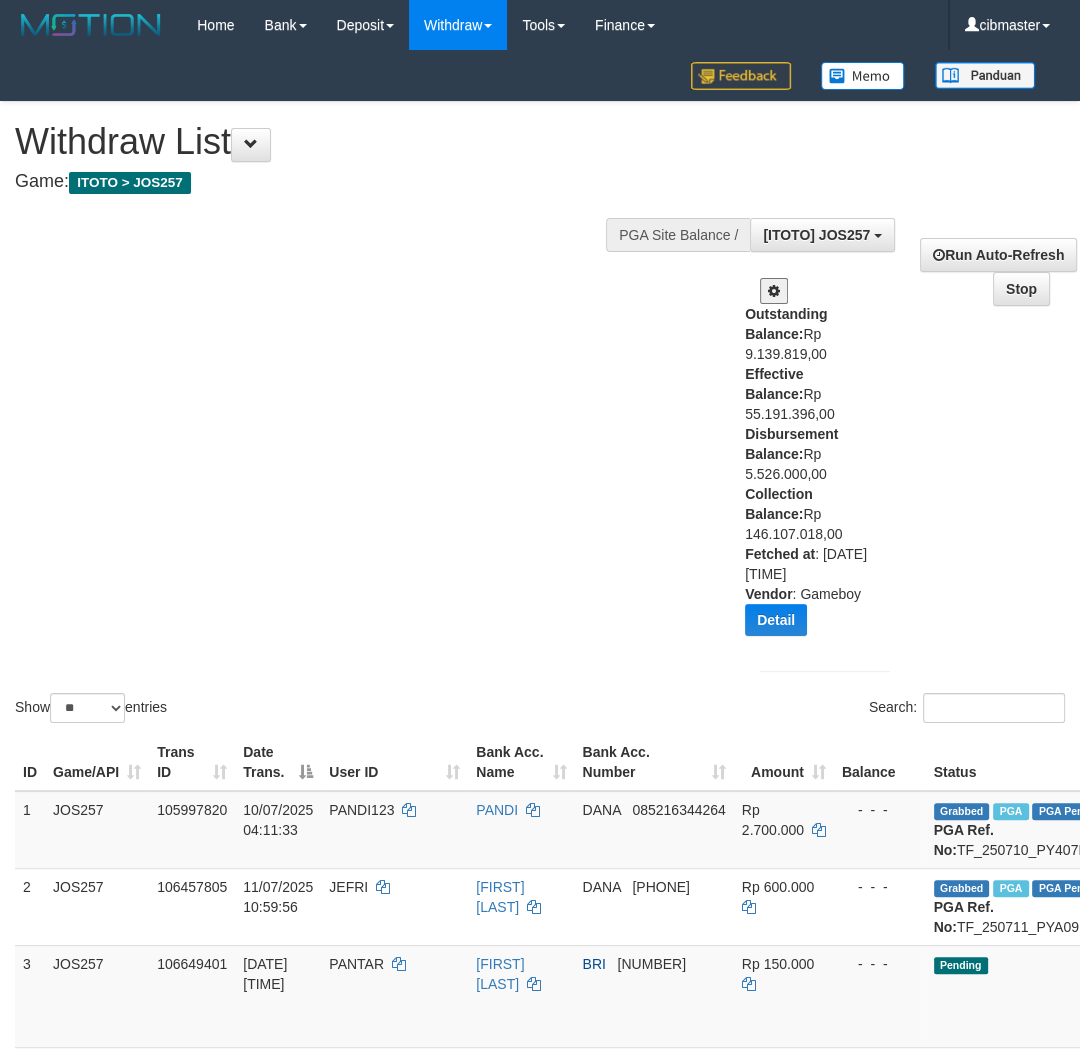 click on "Show  ** ** ** ***  entries Search:" at bounding box center (540, 414) 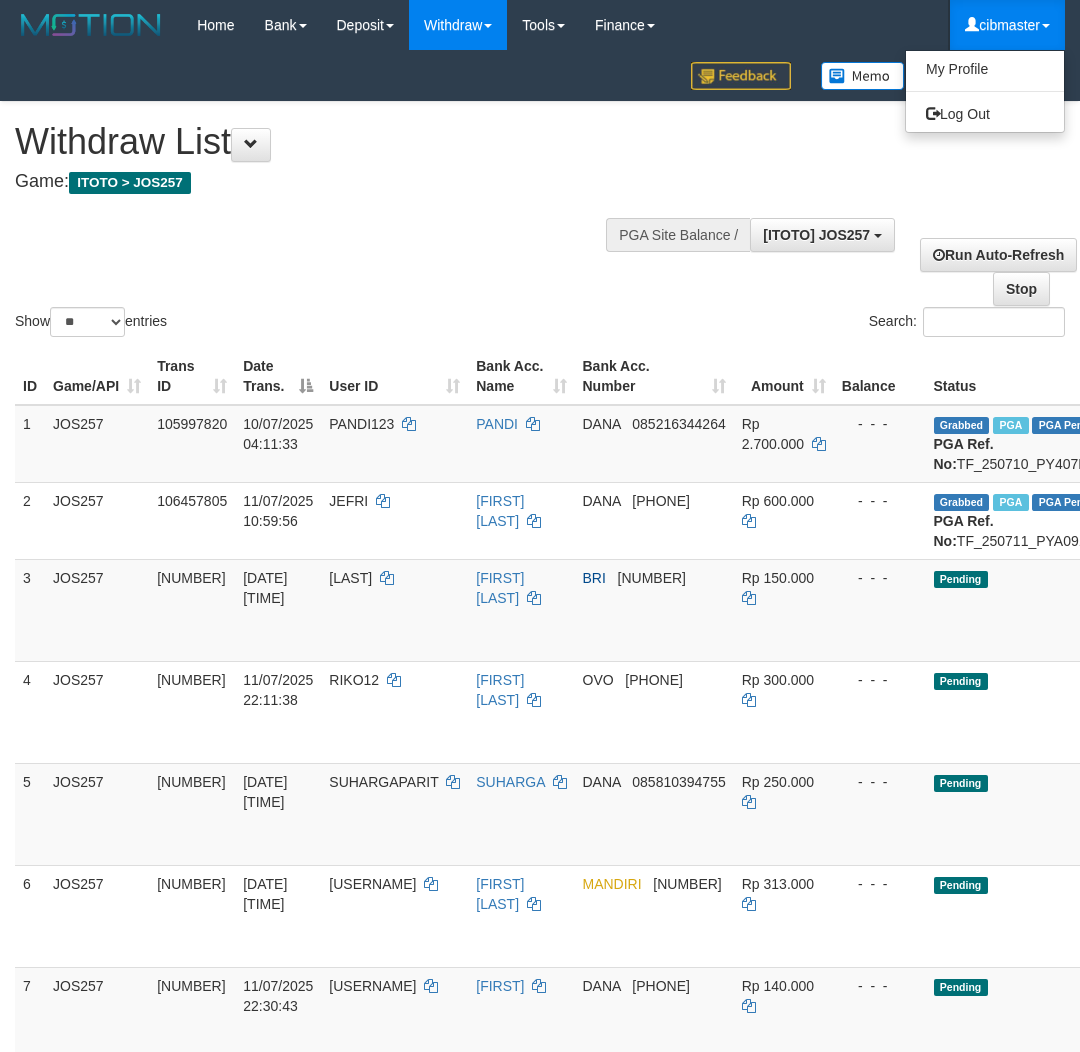 select on "**" 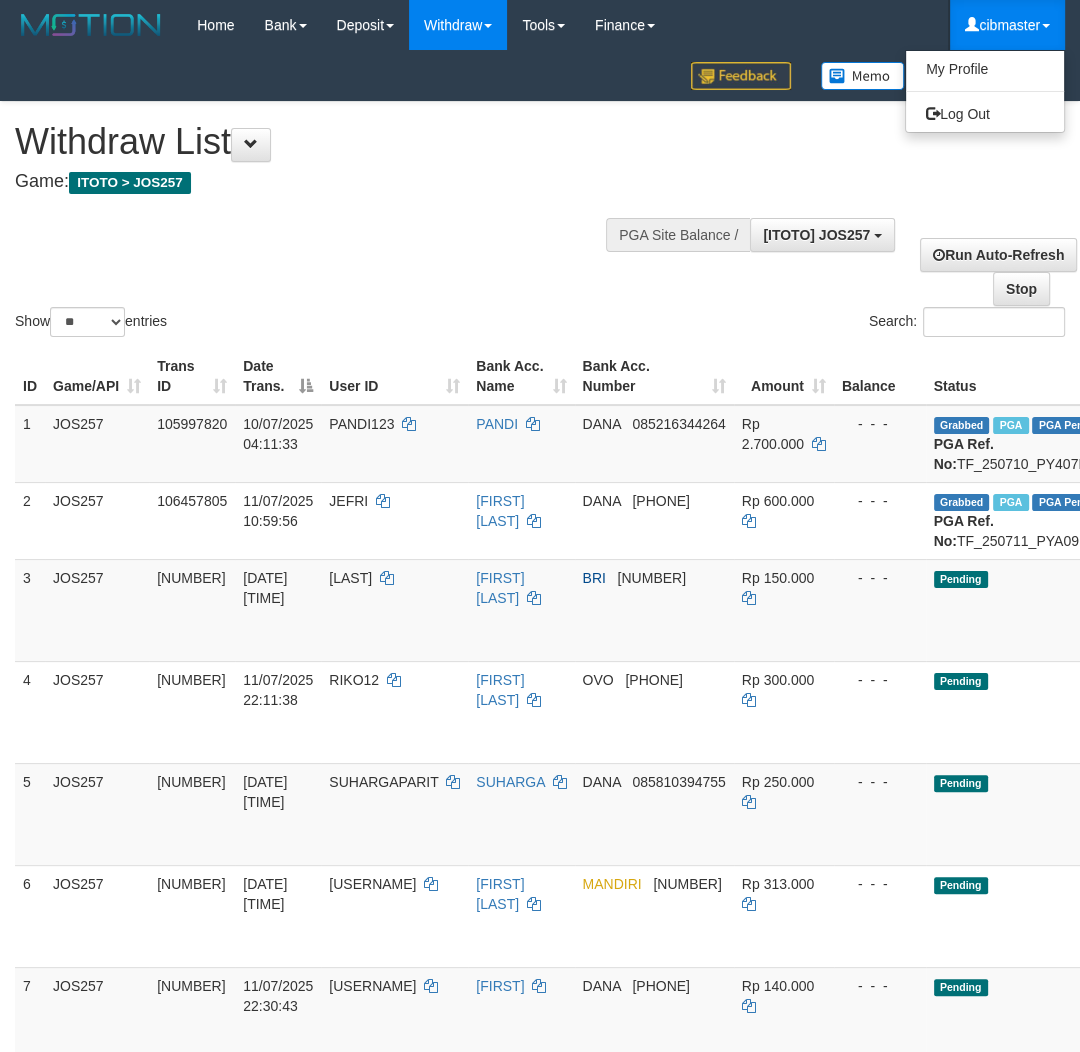 scroll, scrollTop: 17, scrollLeft: 0, axis: vertical 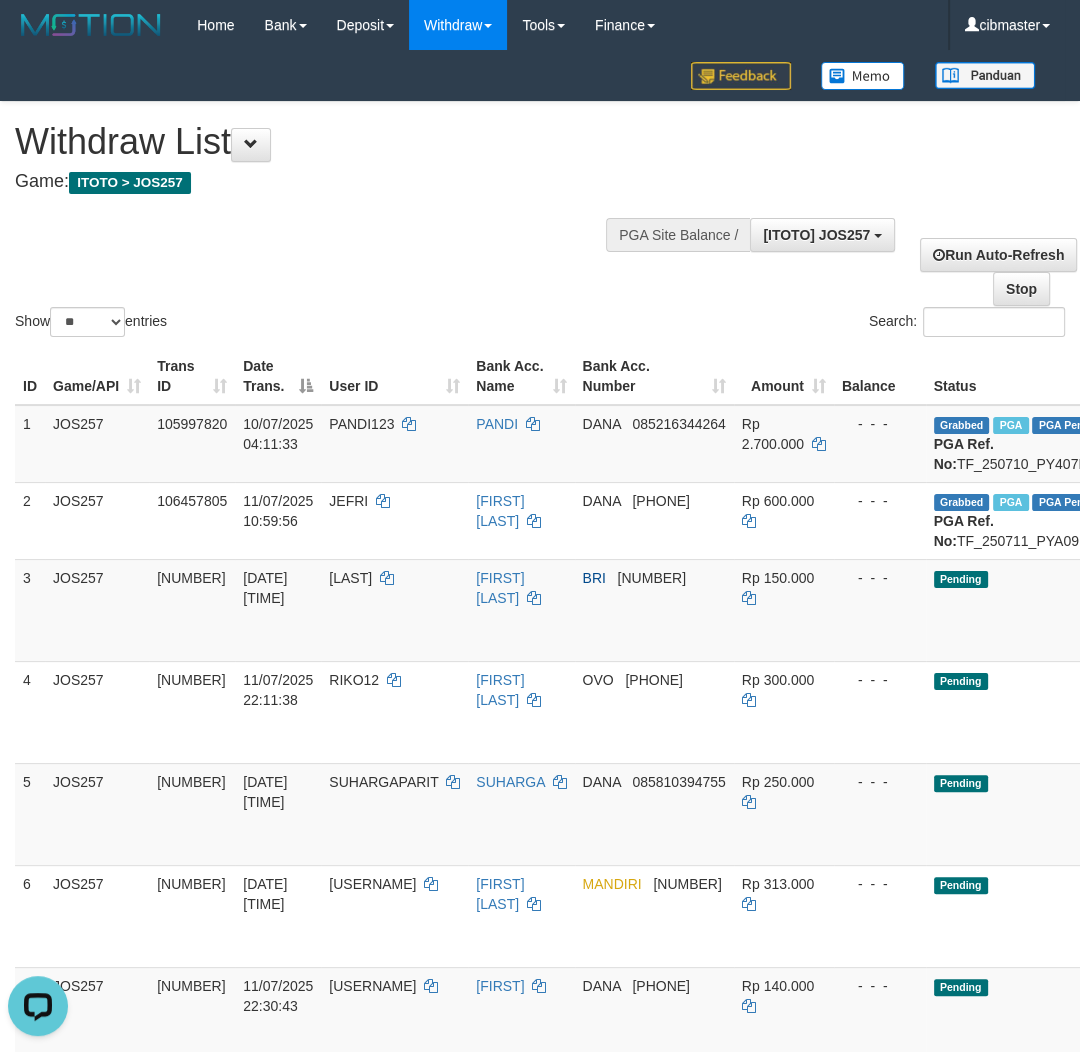 click on "Game: ITOTO > [USERNAME]" at bounding box center (357, 182) 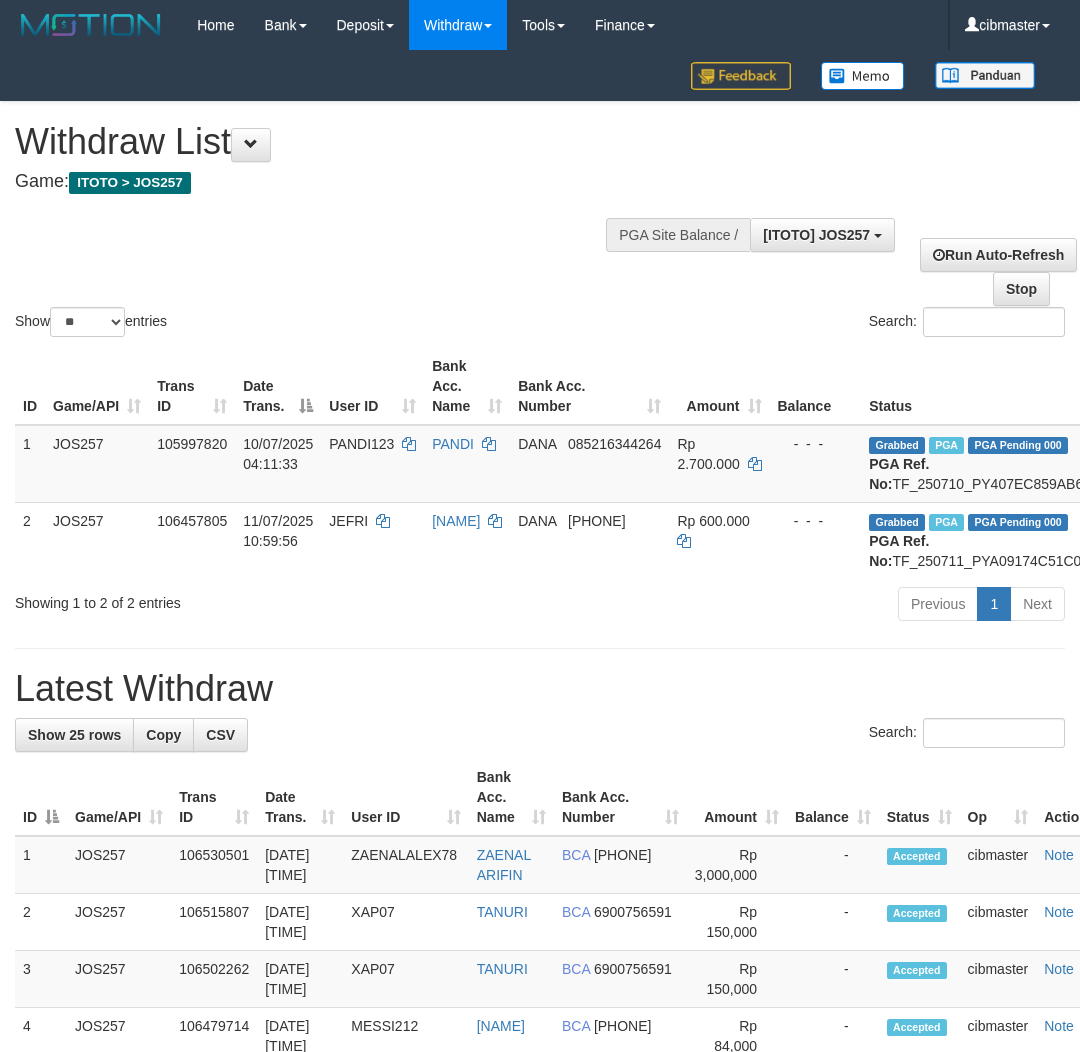 select on "**" 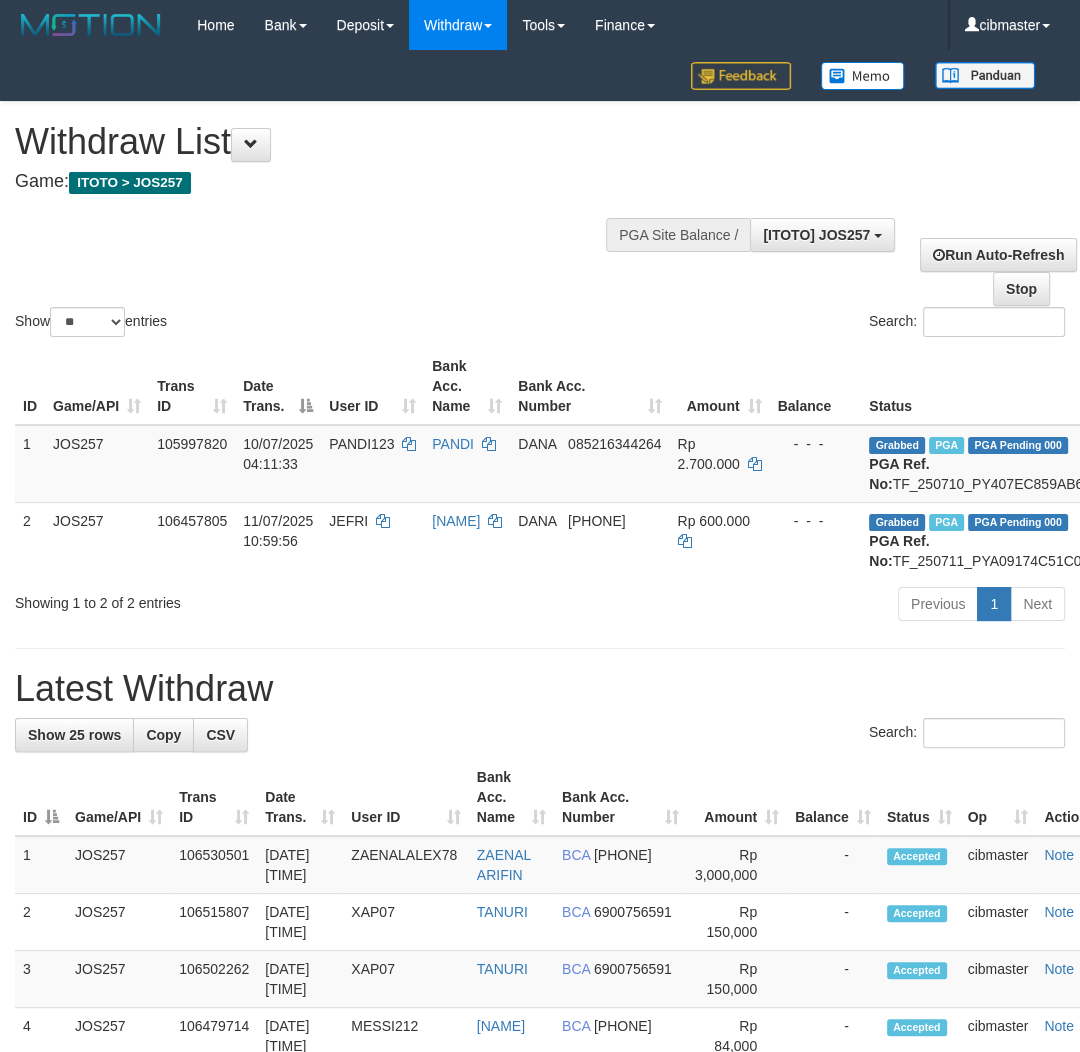 scroll, scrollTop: 17, scrollLeft: 0, axis: vertical 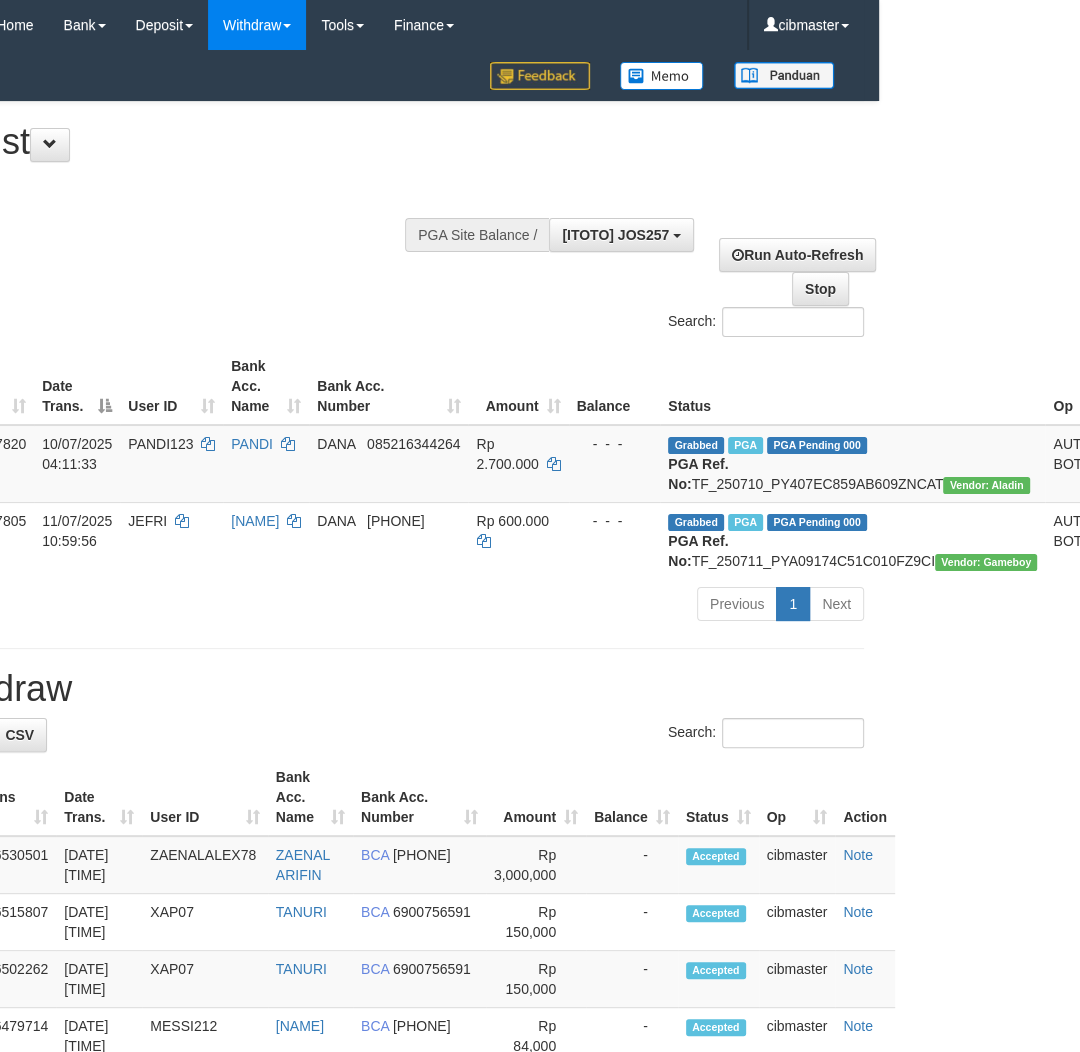 click on "Check Trans" at bounding box center [1177, 531] 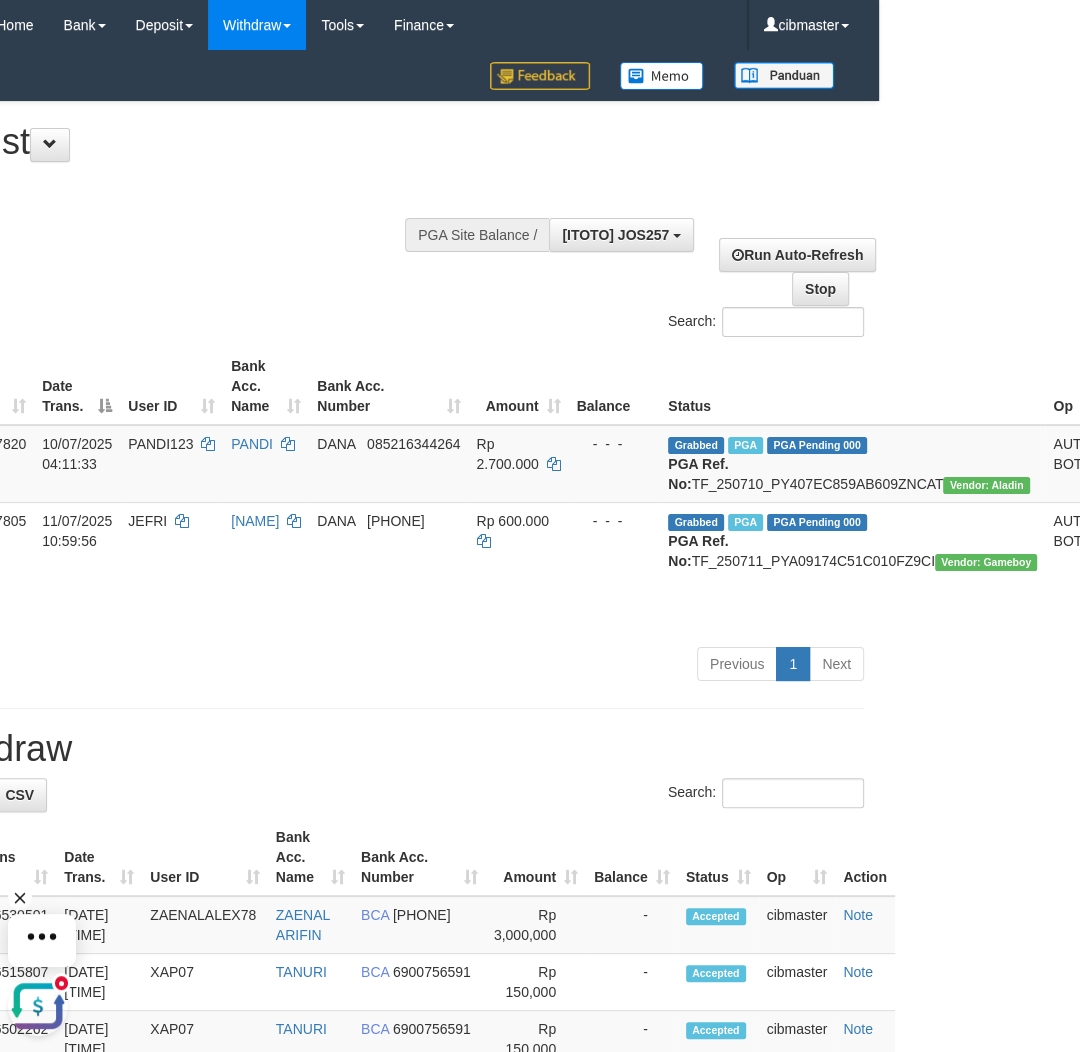 click on "Check Trans" at bounding box center (1177, 454) 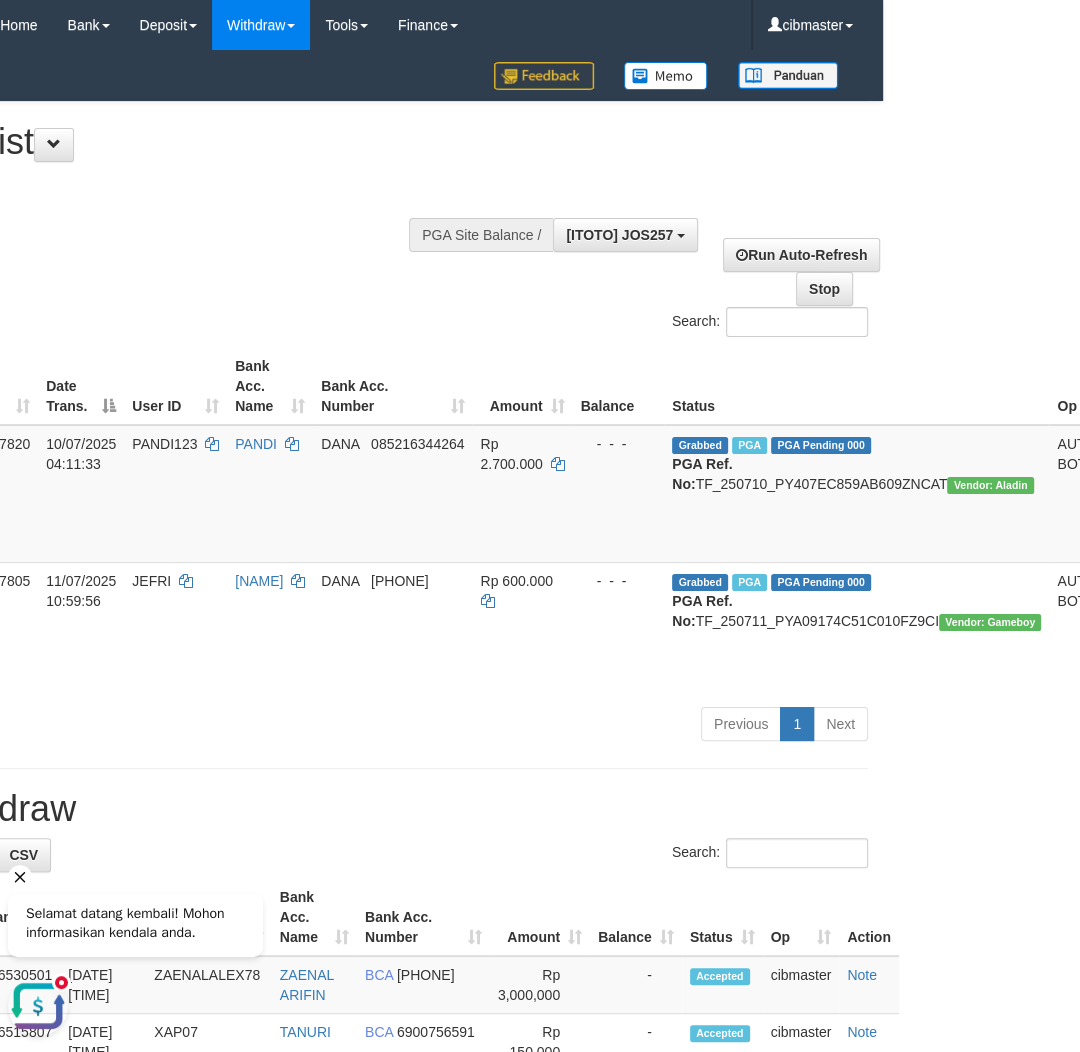 click on "Grabbed   PGA   PGA Pending 000 {"status":"000","data":{"unique_id":"1922-105997820-20250710","reference_no":"TF_250710_PY407EC859AB609ZNCAT","amount":"2700000.00","fee":"0.00","merchant_surcharge_rate":"0.00","charge_to":"MERC","payout_amount":"2700000.00","disbursement_status":0,"disbursement_description":"ON PROCESS","created_at":"2025-07-10 04:18:09","executed_at":"2025-07-10 04:18:09","bank":{"code":"dana","name":"DANA","account_number":"085216344264","account_name":"PANDI"},"note":"cibmaster","merchant_balance":{"balance_effective":15910198,"balance_pending":3396490,"balance_disbursement":2046000,"balance_collection":187114888}}} PGA Ref. No:  TF_250710_PY407EC859AB609ZNCAT  Vendor: Aladin" at bounding box center (856, 494) 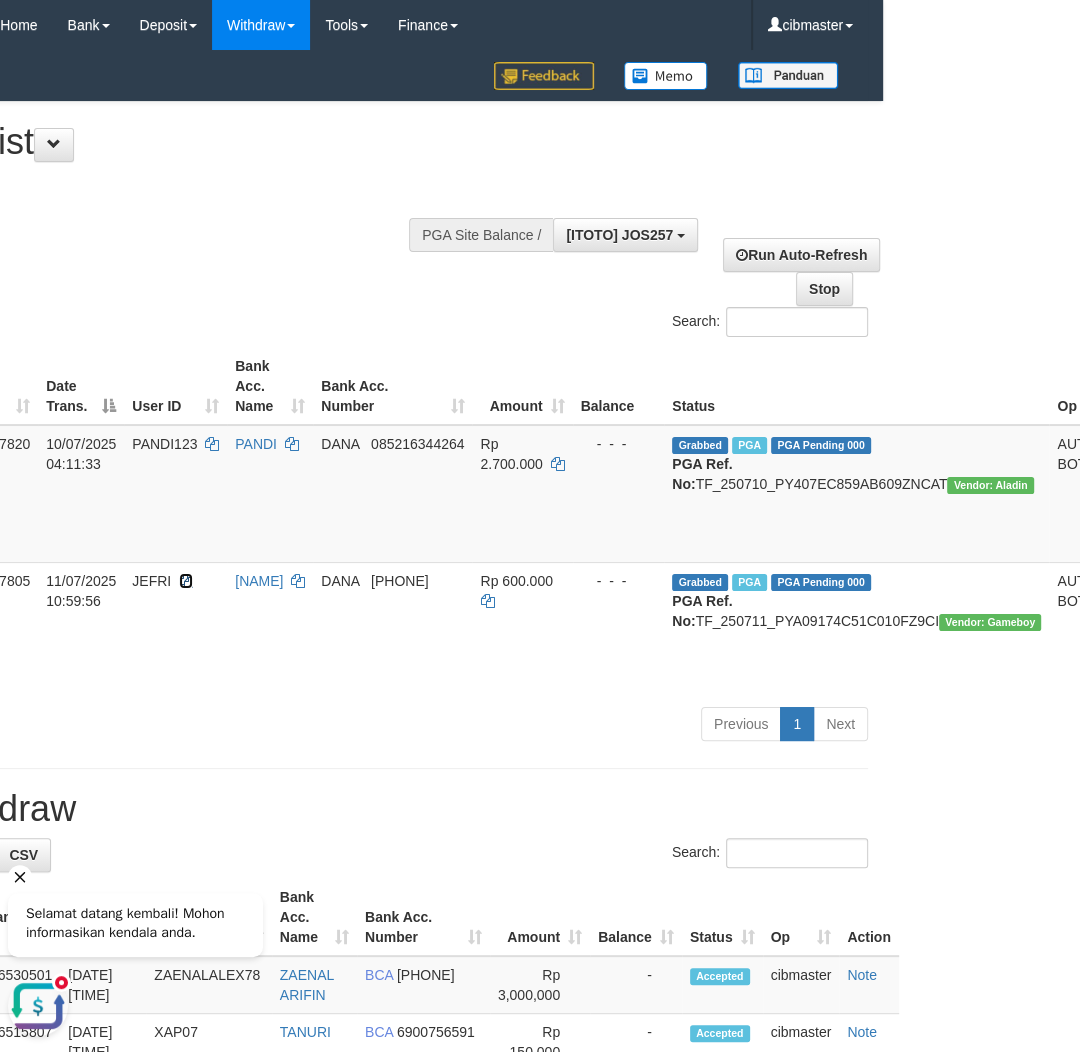 click at bounding box center (186, 581) 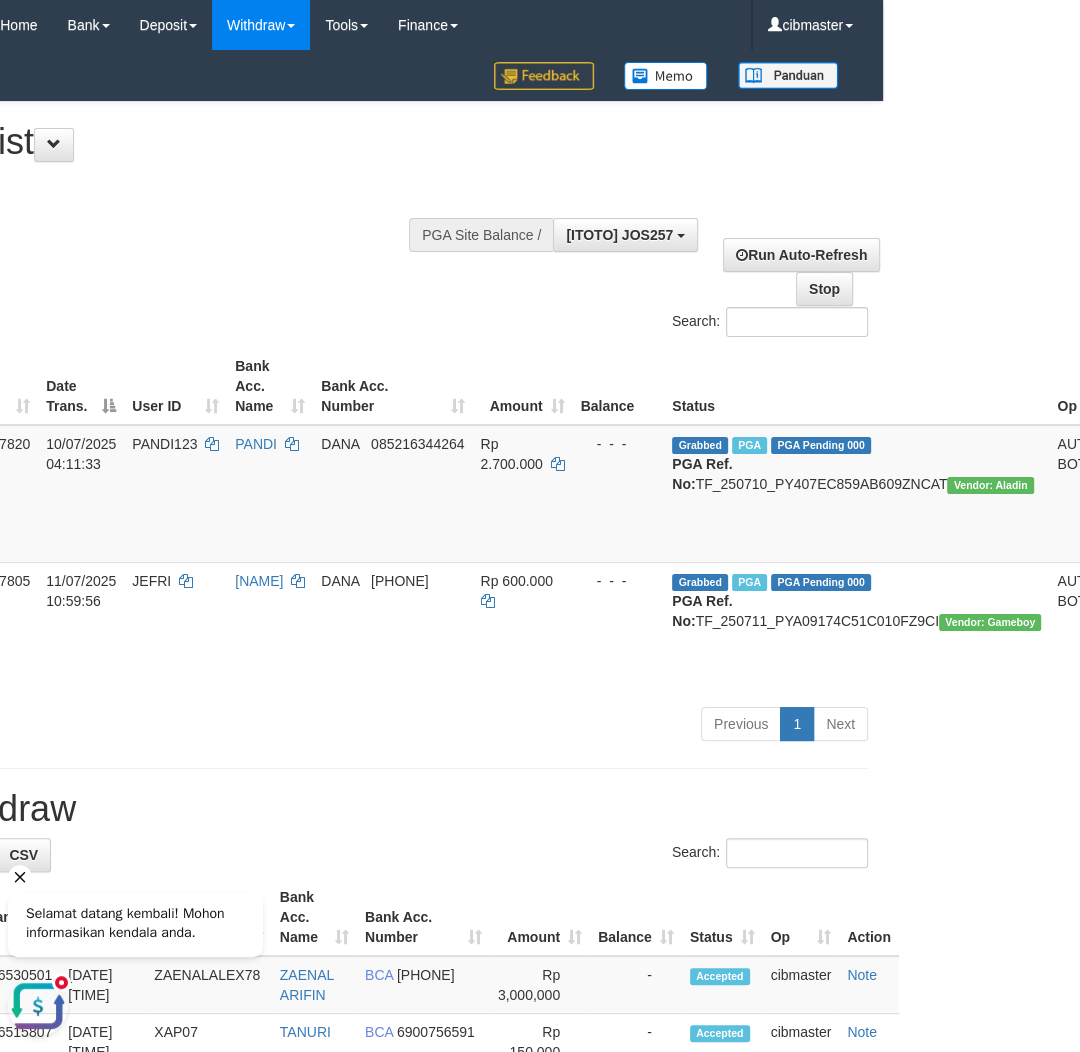 copy on "TF_250711_PYA09174C51C010FZ9CI" 